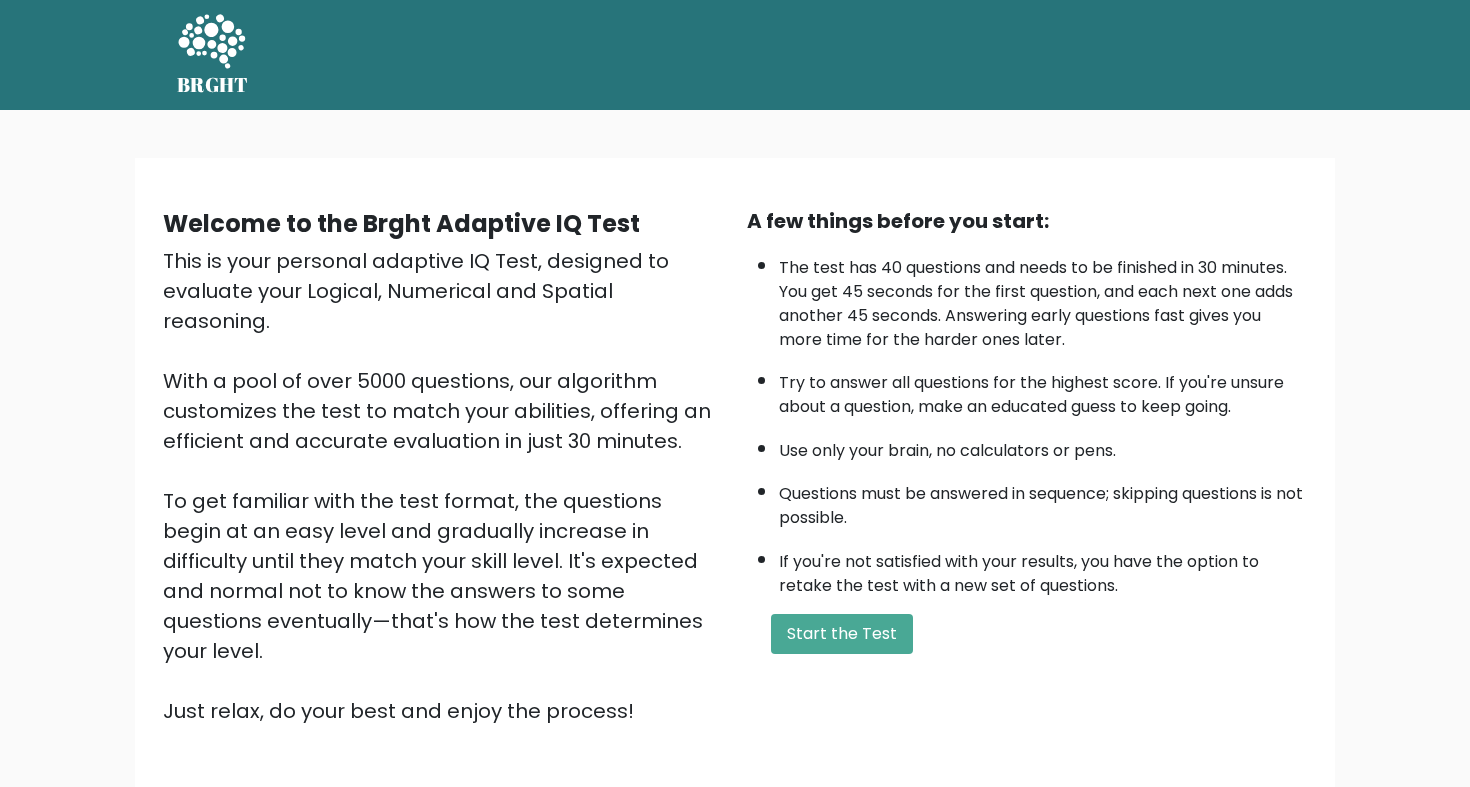 scroll, scrollTop: 0, scrollLeft: 0, axis: both 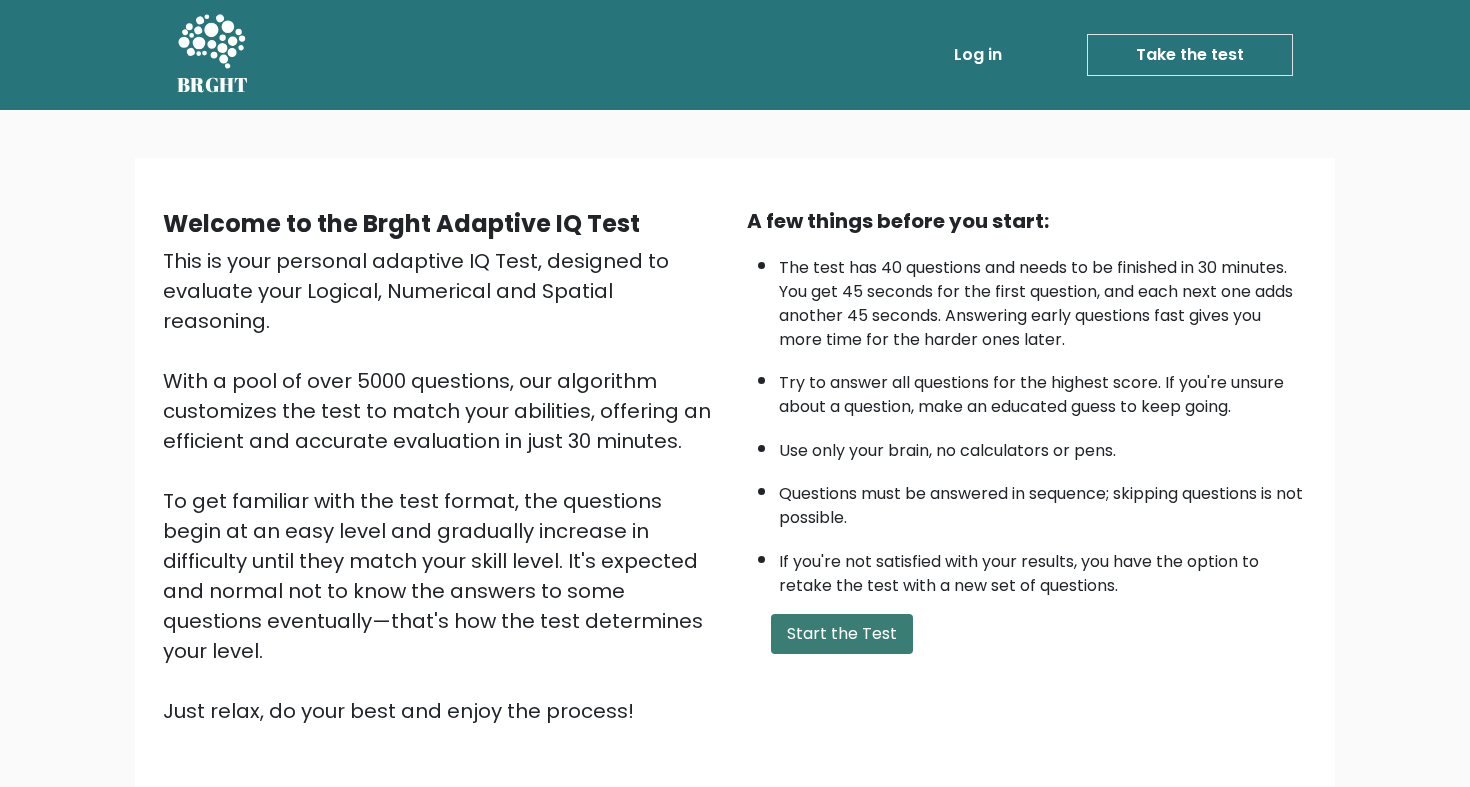 click on "Start the Test" at bounding box center [842, 634] 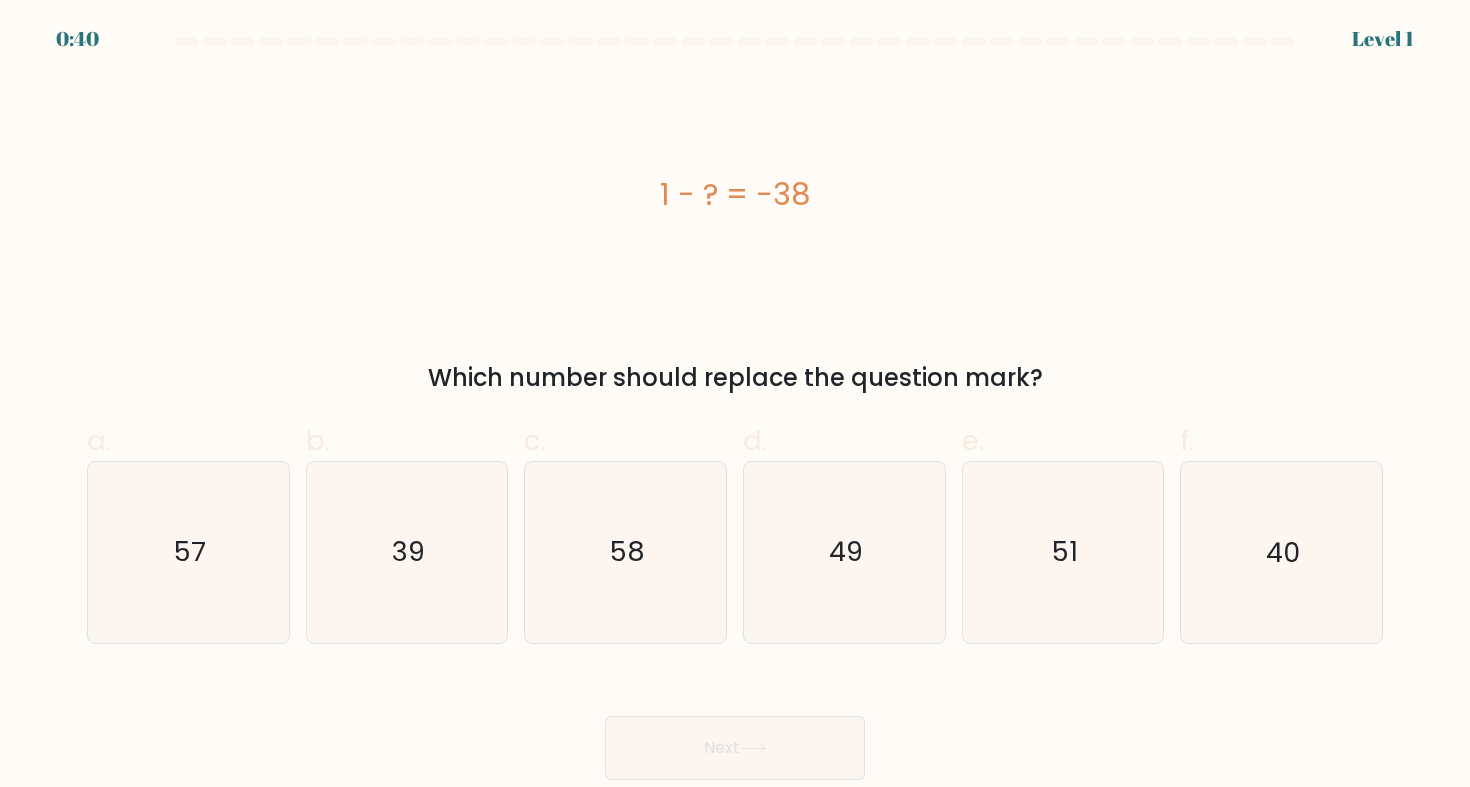 scroll, scrollTop: 0, scrollLeft: 0, axis: both 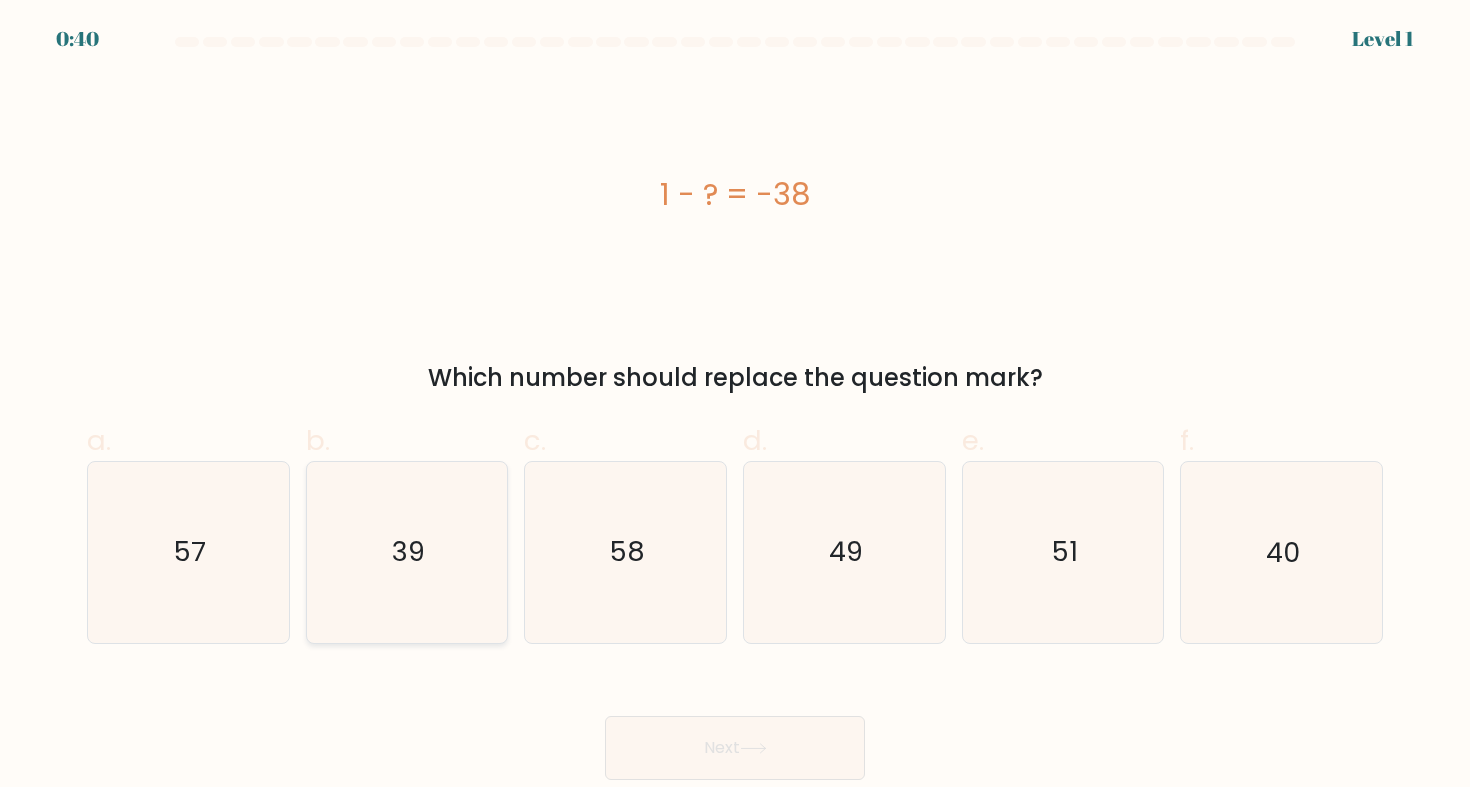 click on "39" at bounding box center [407, 552] 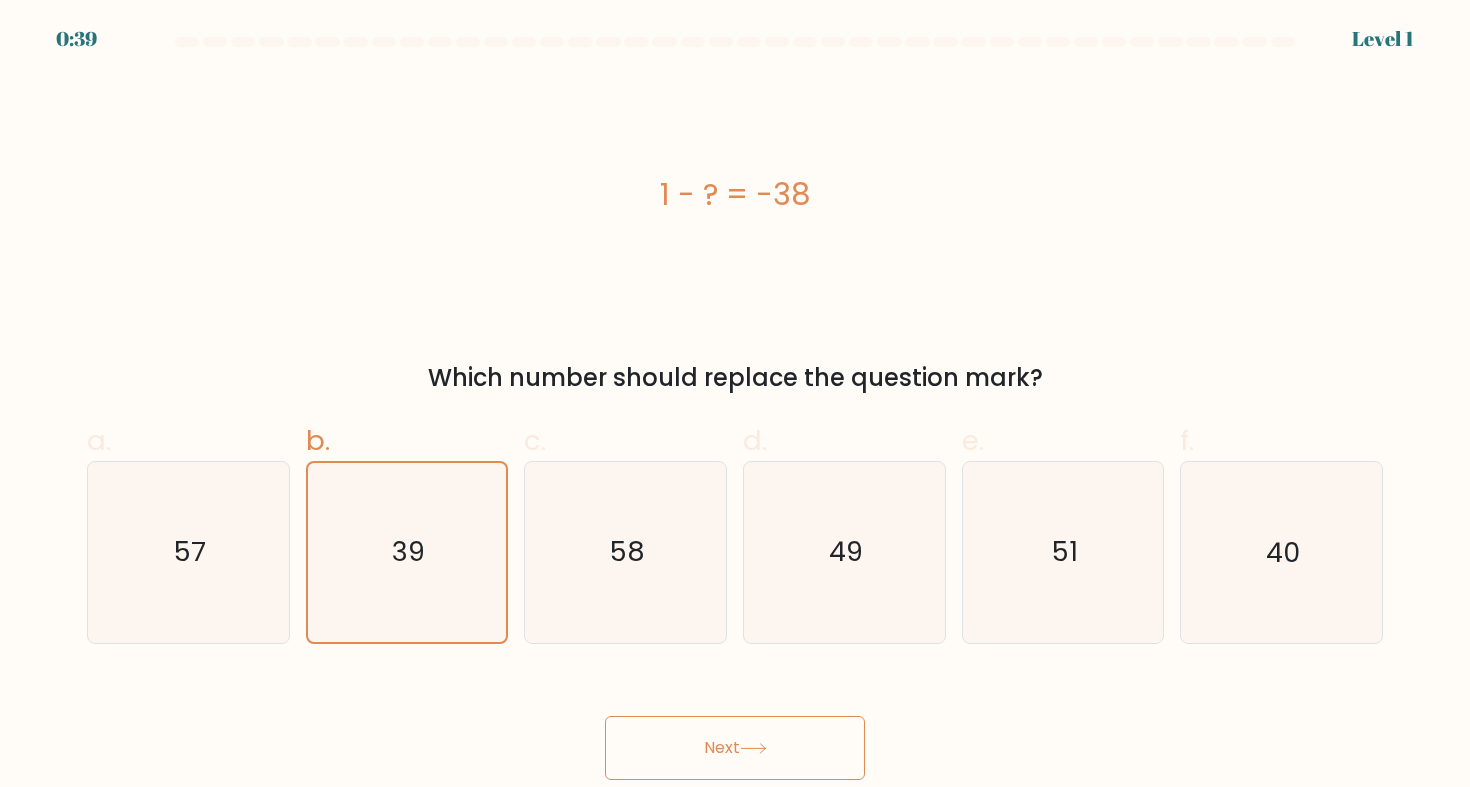 click on "Next" at bounding box center [735, 748] 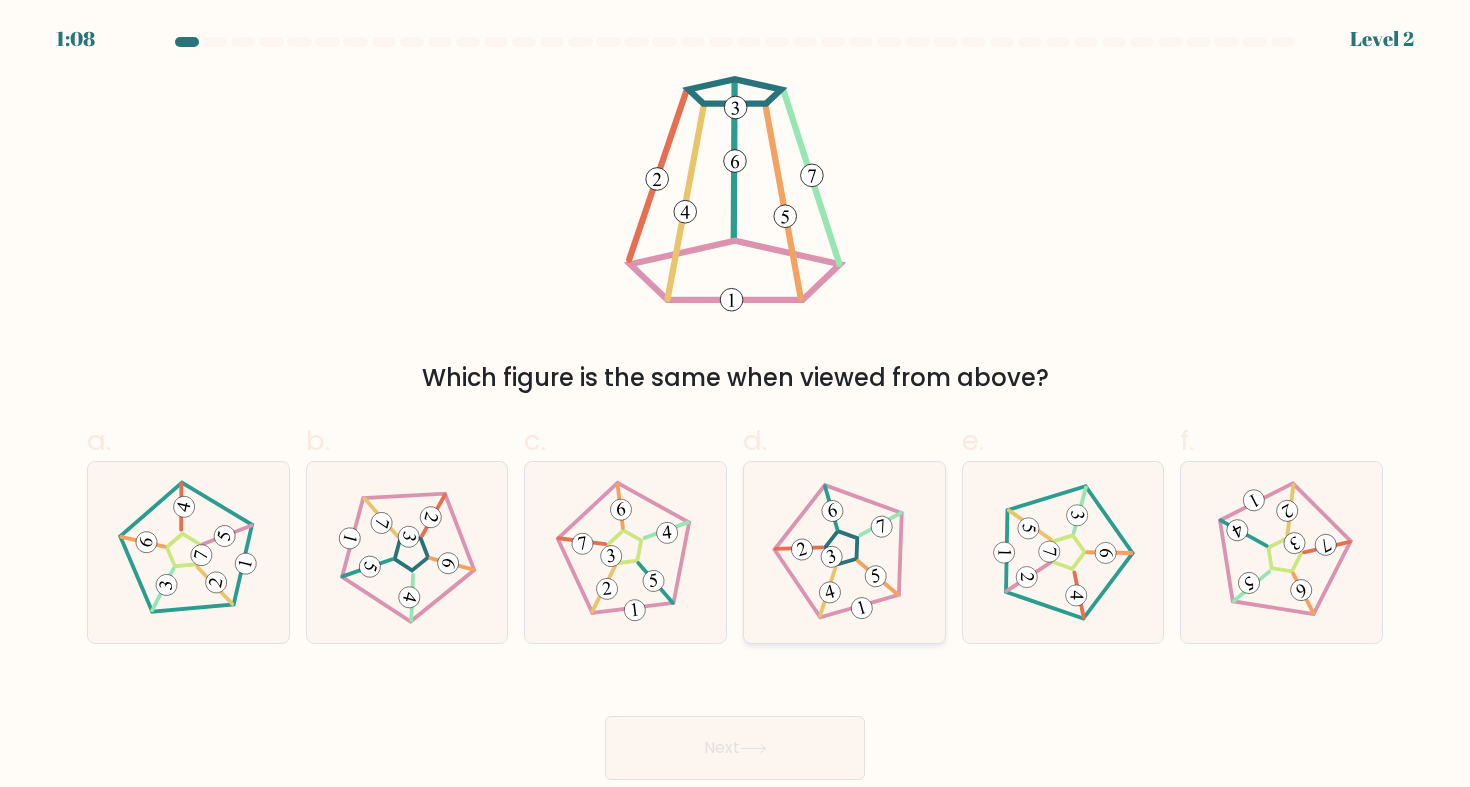 click at bounding box center [844, 552] 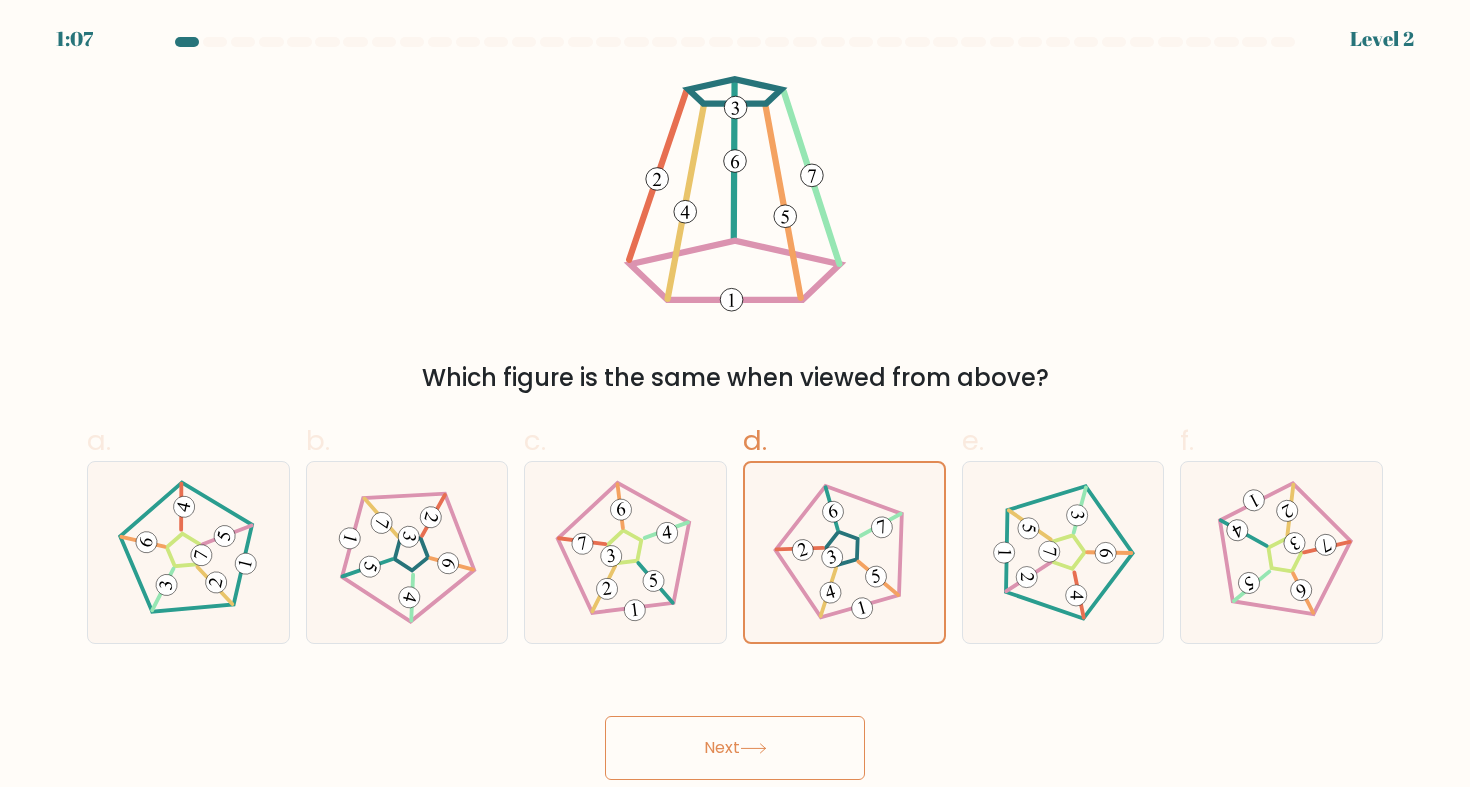 click on "Next" at bounding box center [735, 748] 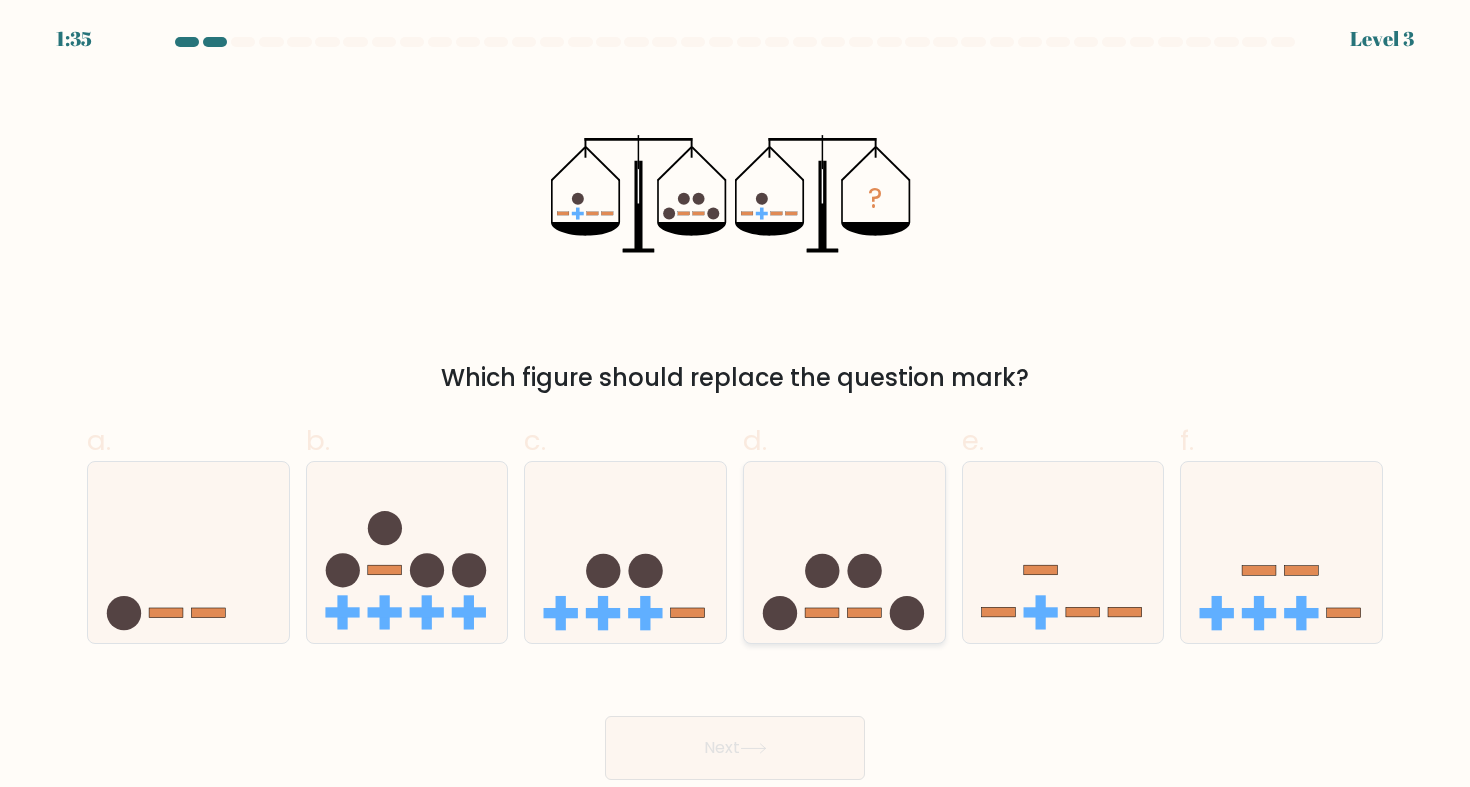 click at bounding box center [780, 613] 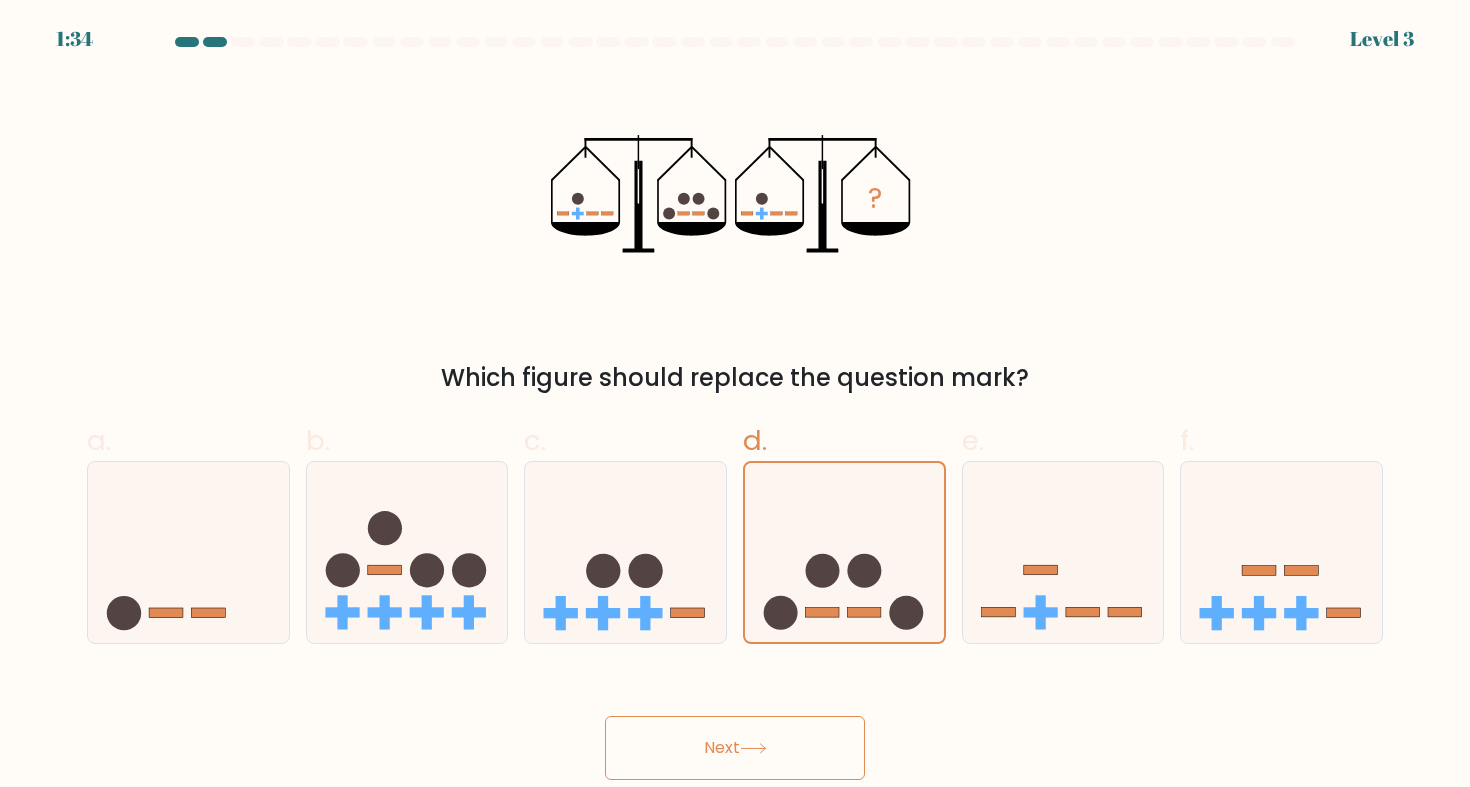 click on "Next" at bounding box center (735, 748) 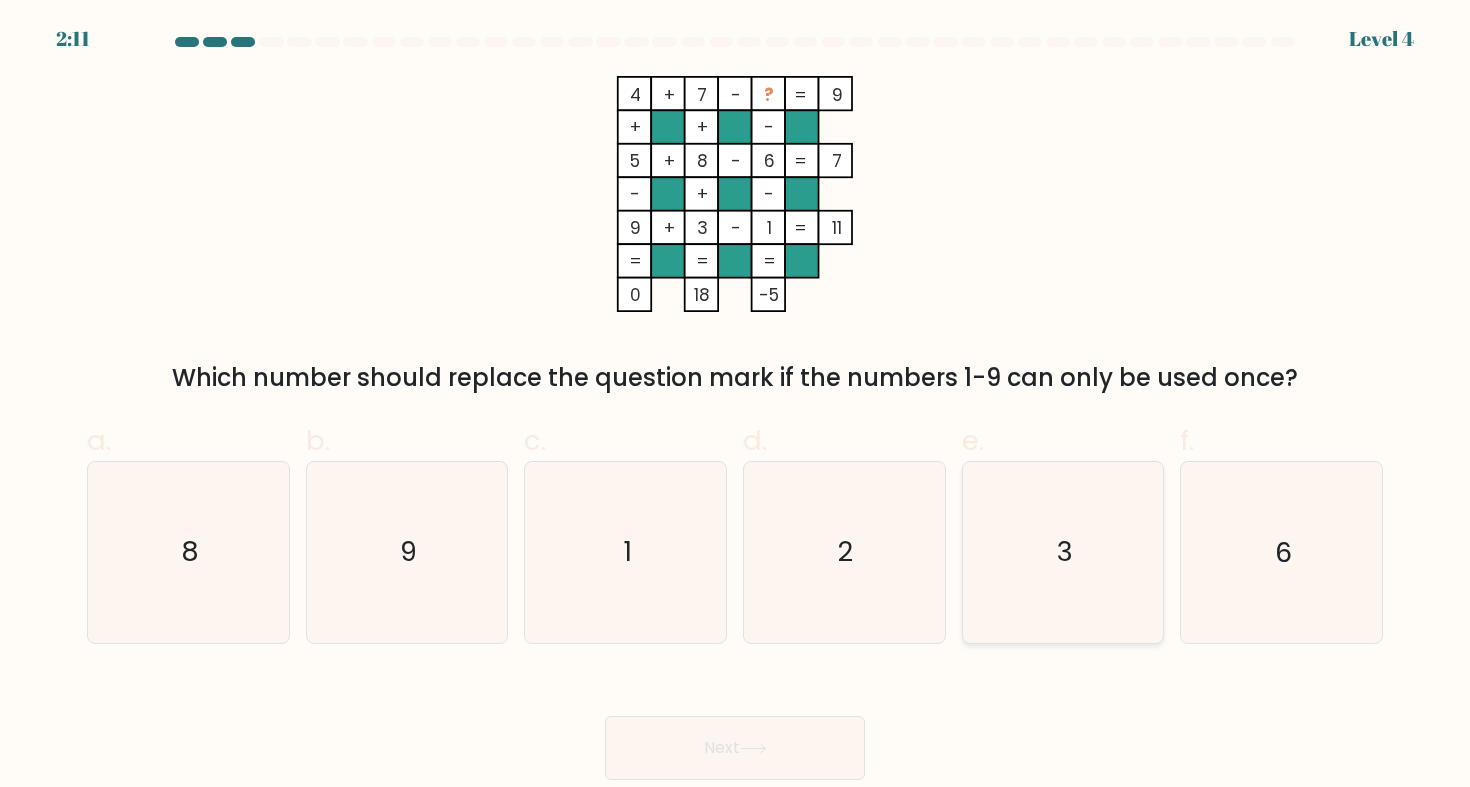 click on "3" at bounding box center (1063, 552) 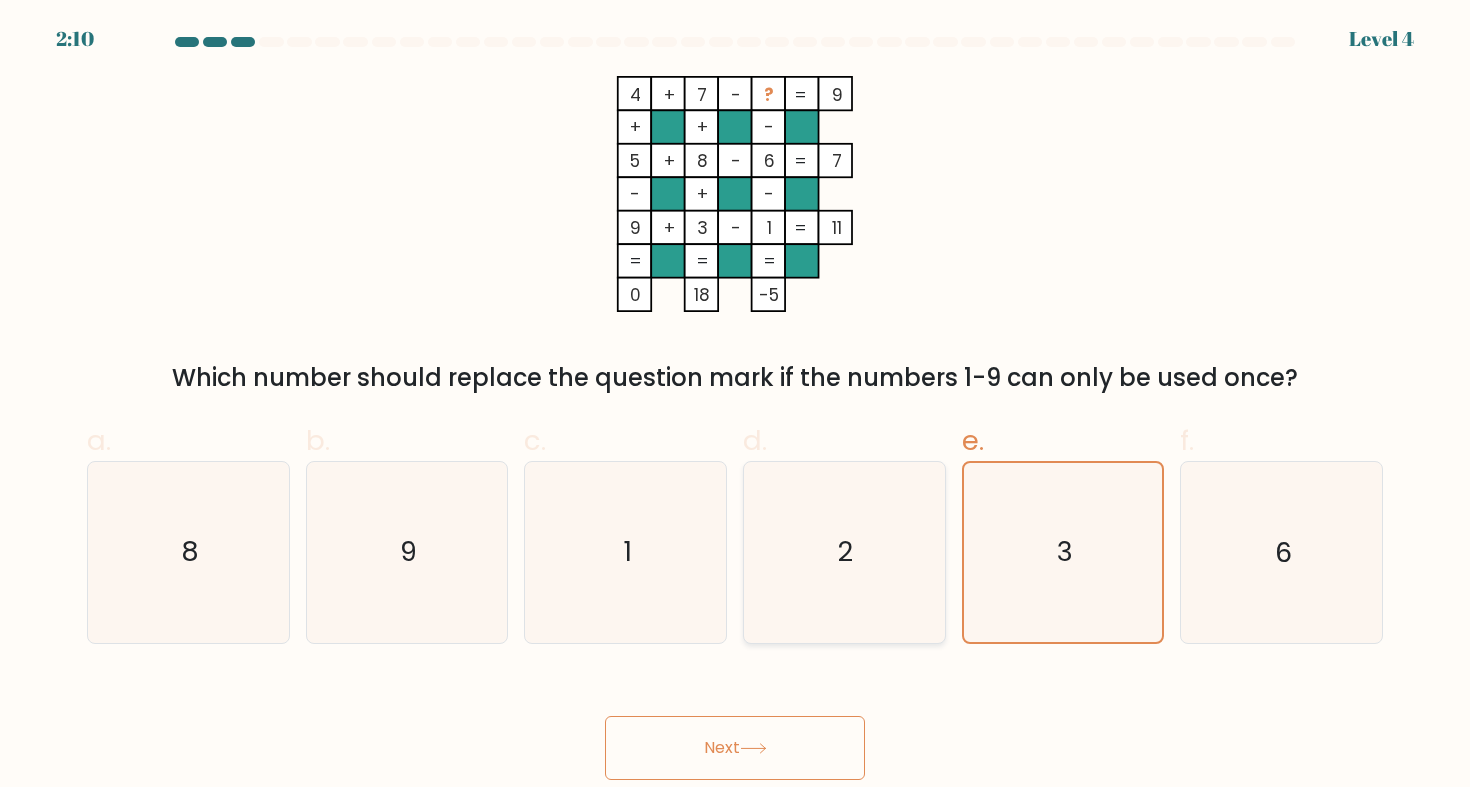 click on "2" at bounding box center (844, 552) 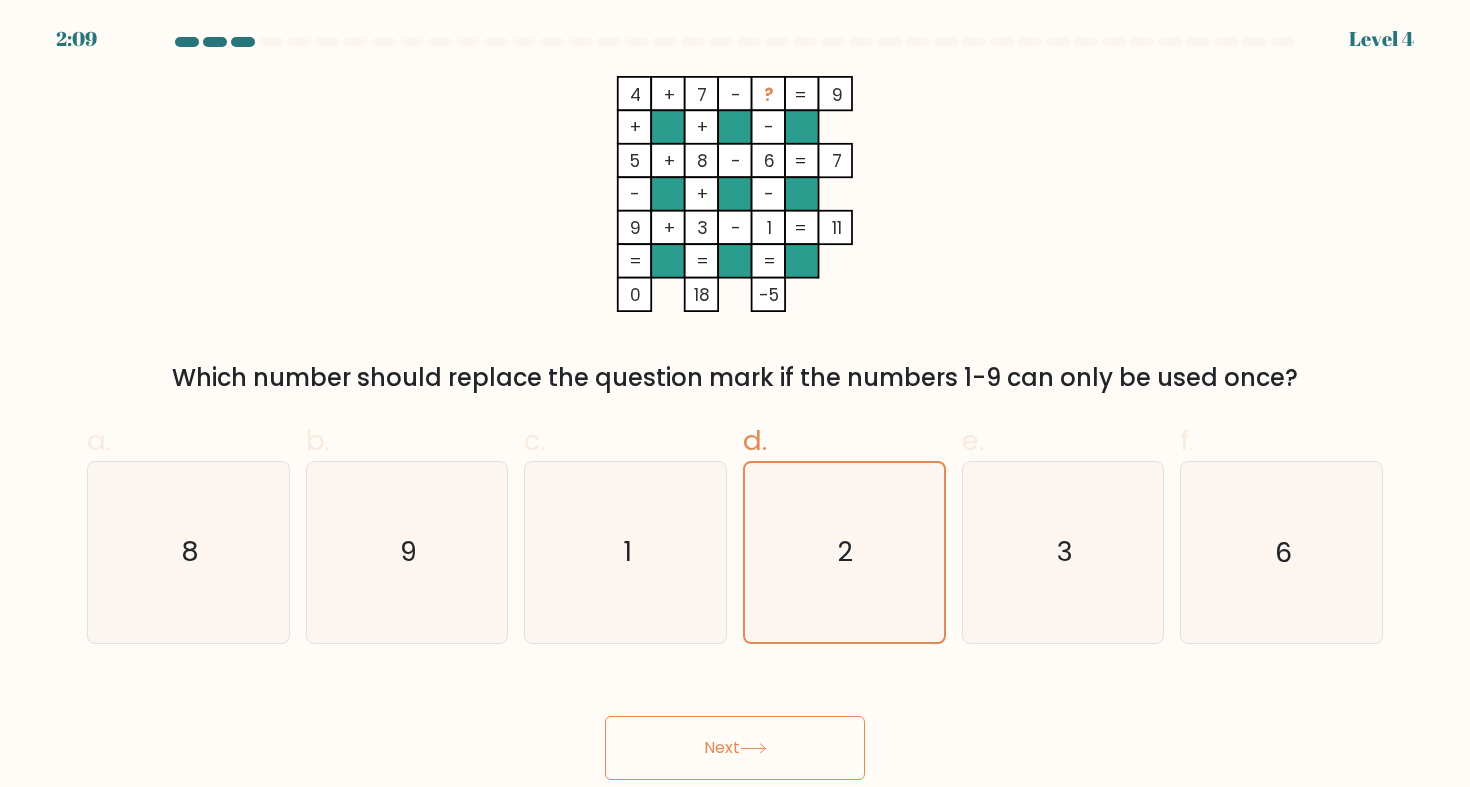click on "Next" at bounding box center (735, 748) 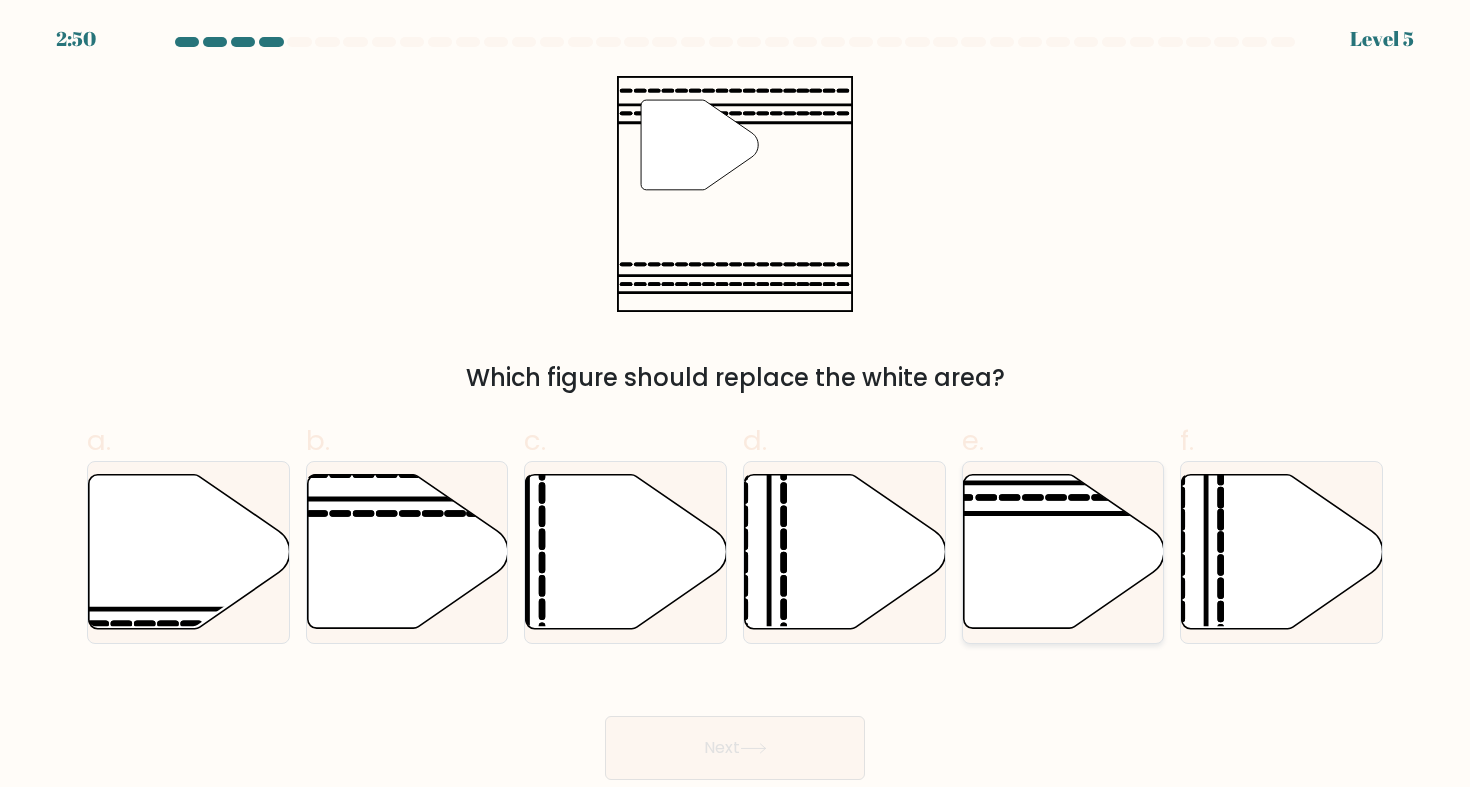 click at bounding box center (1063, 552) 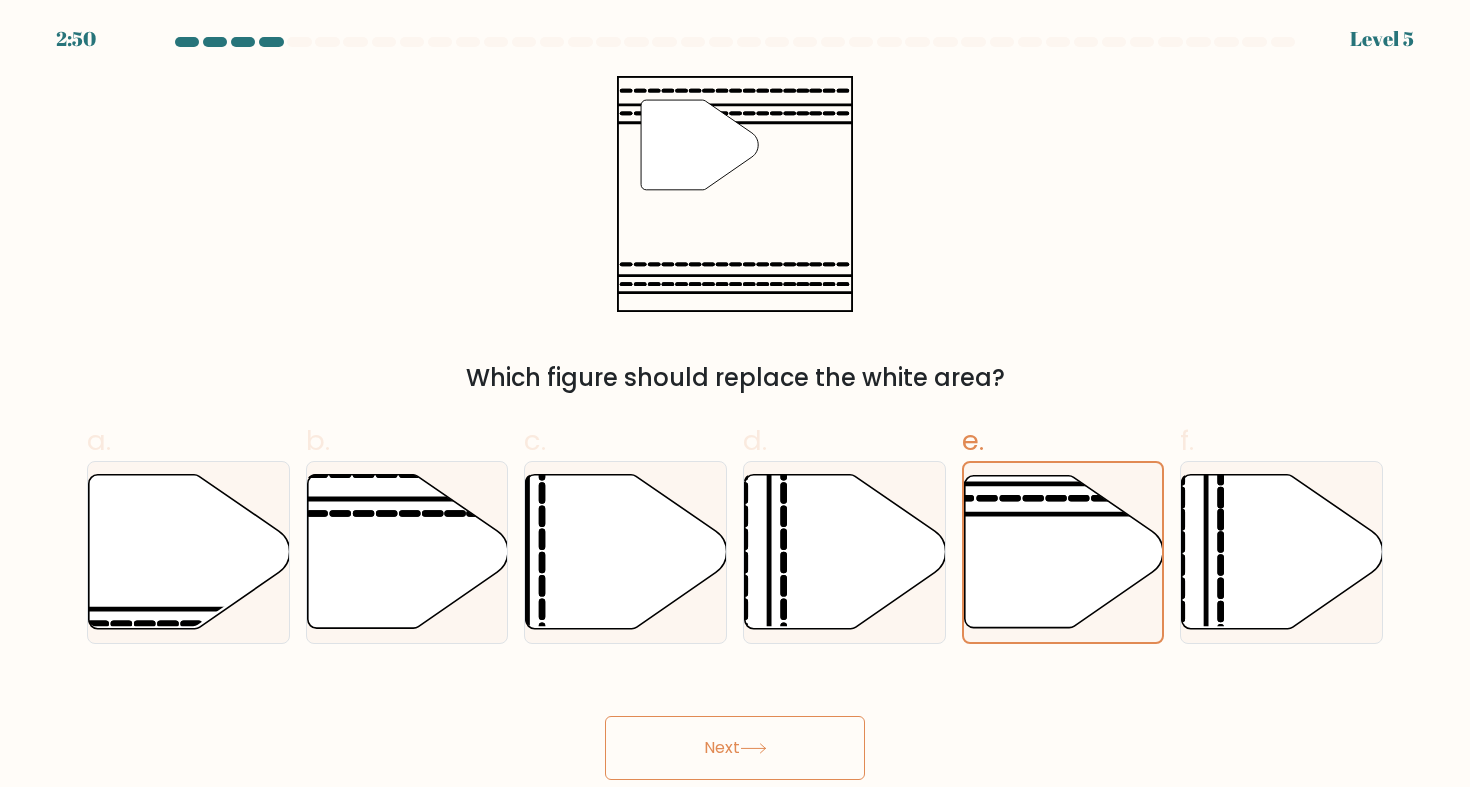 click at bounding box center (753, 748) 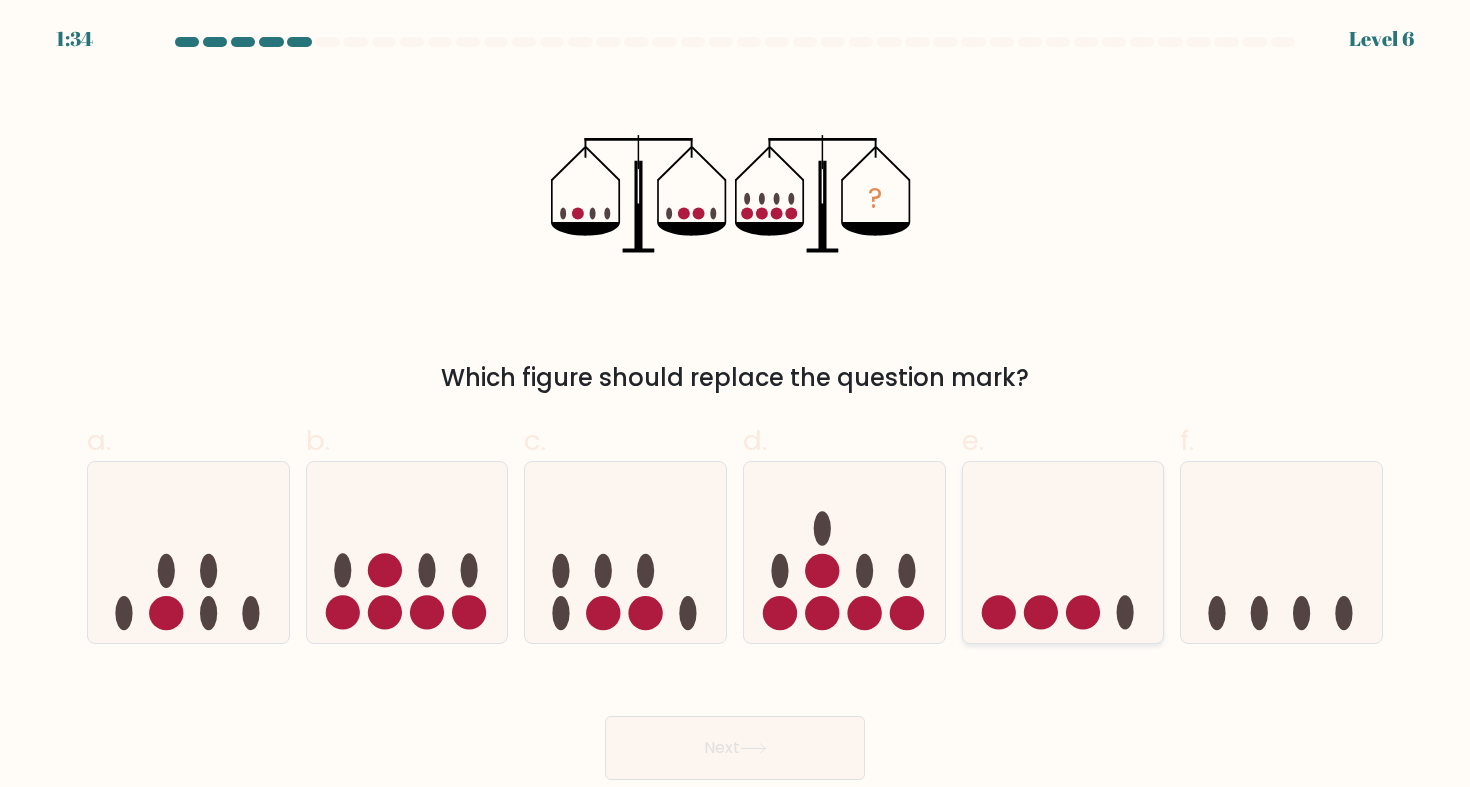click at bounding box center (1063, 552) 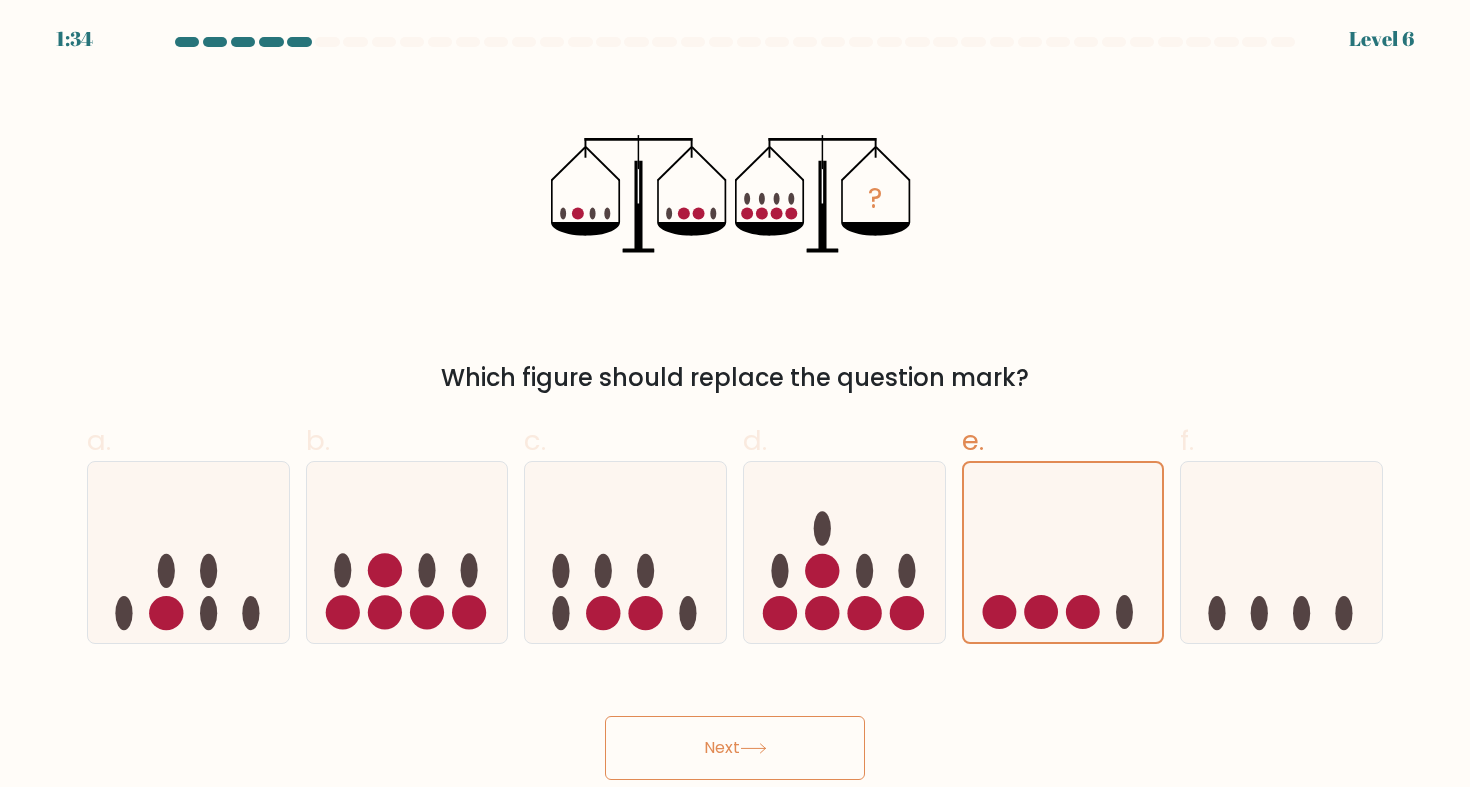 click on "Next" at bounding box center [735, 748] 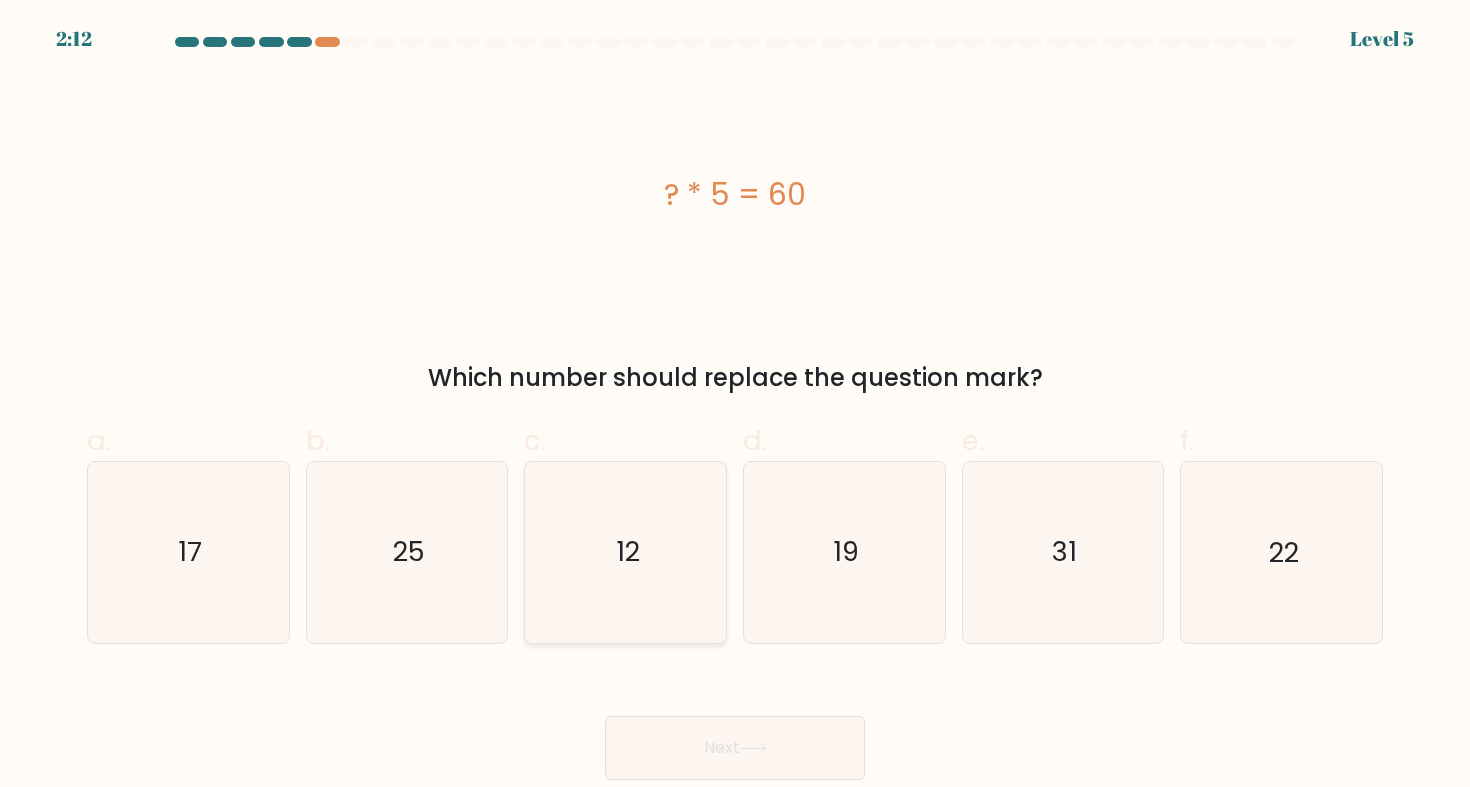 click on "12" at bounding box center [626, 552] 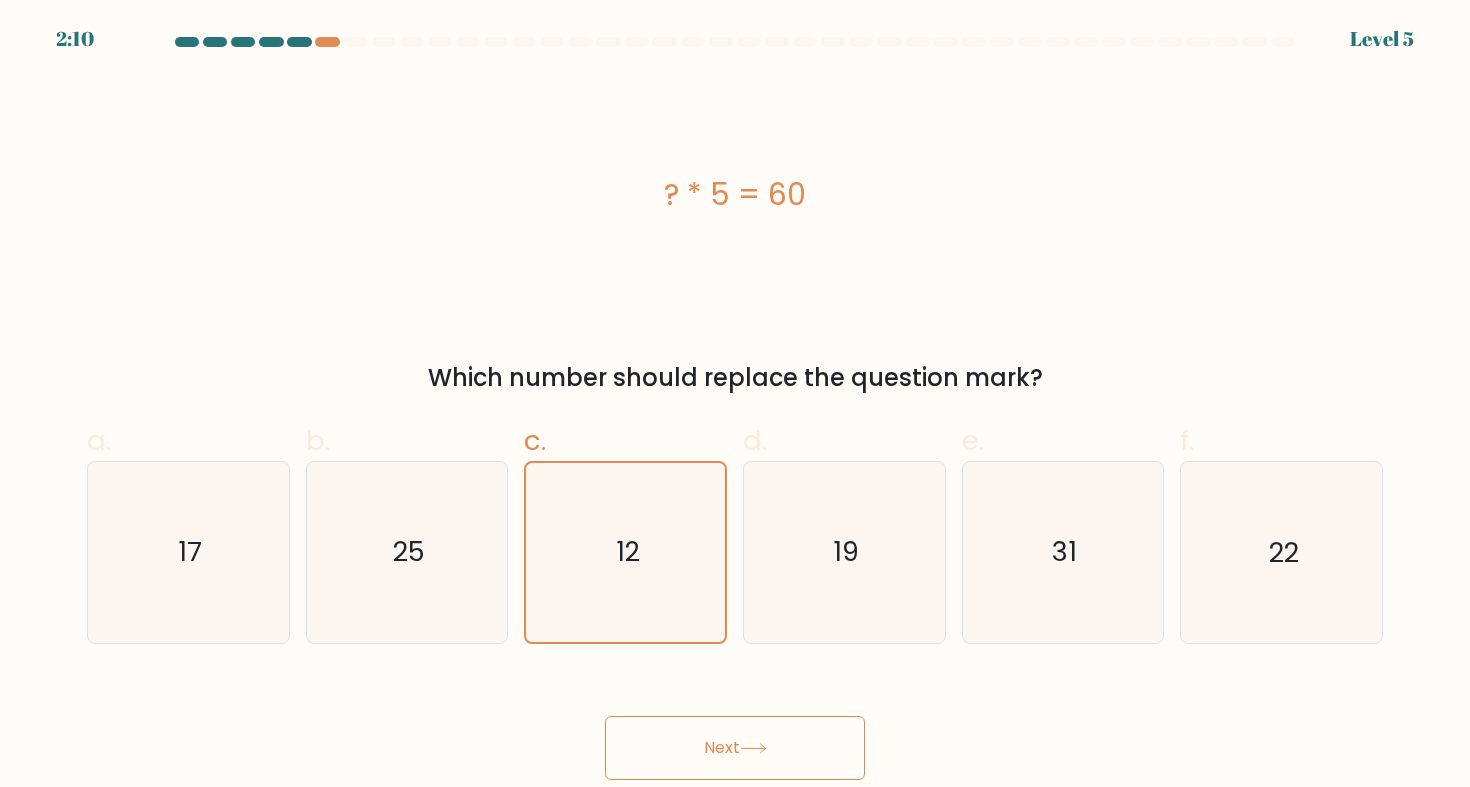 click on "Next" at bounding box center (735, 748) 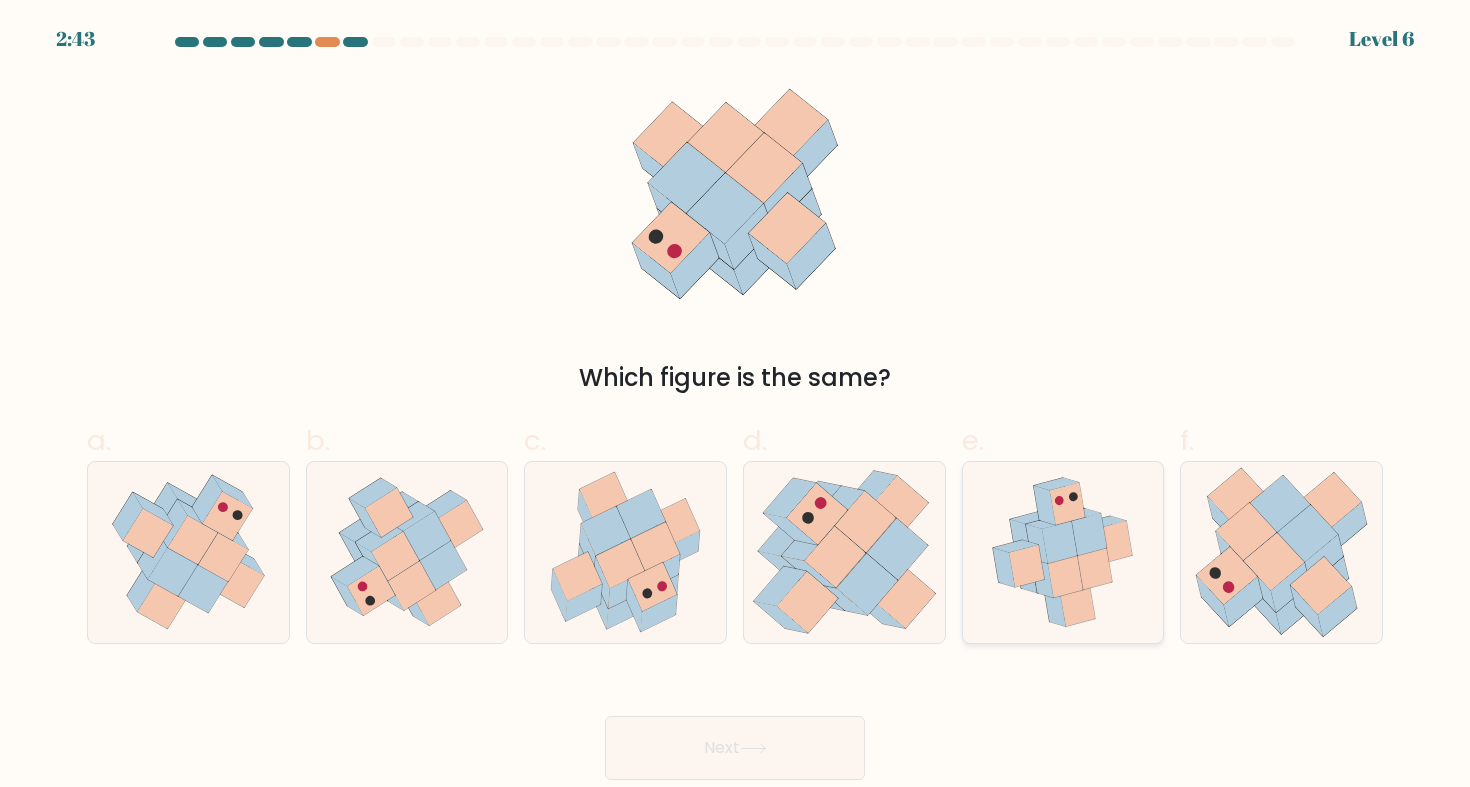 click at bounding box center [1060, 543] 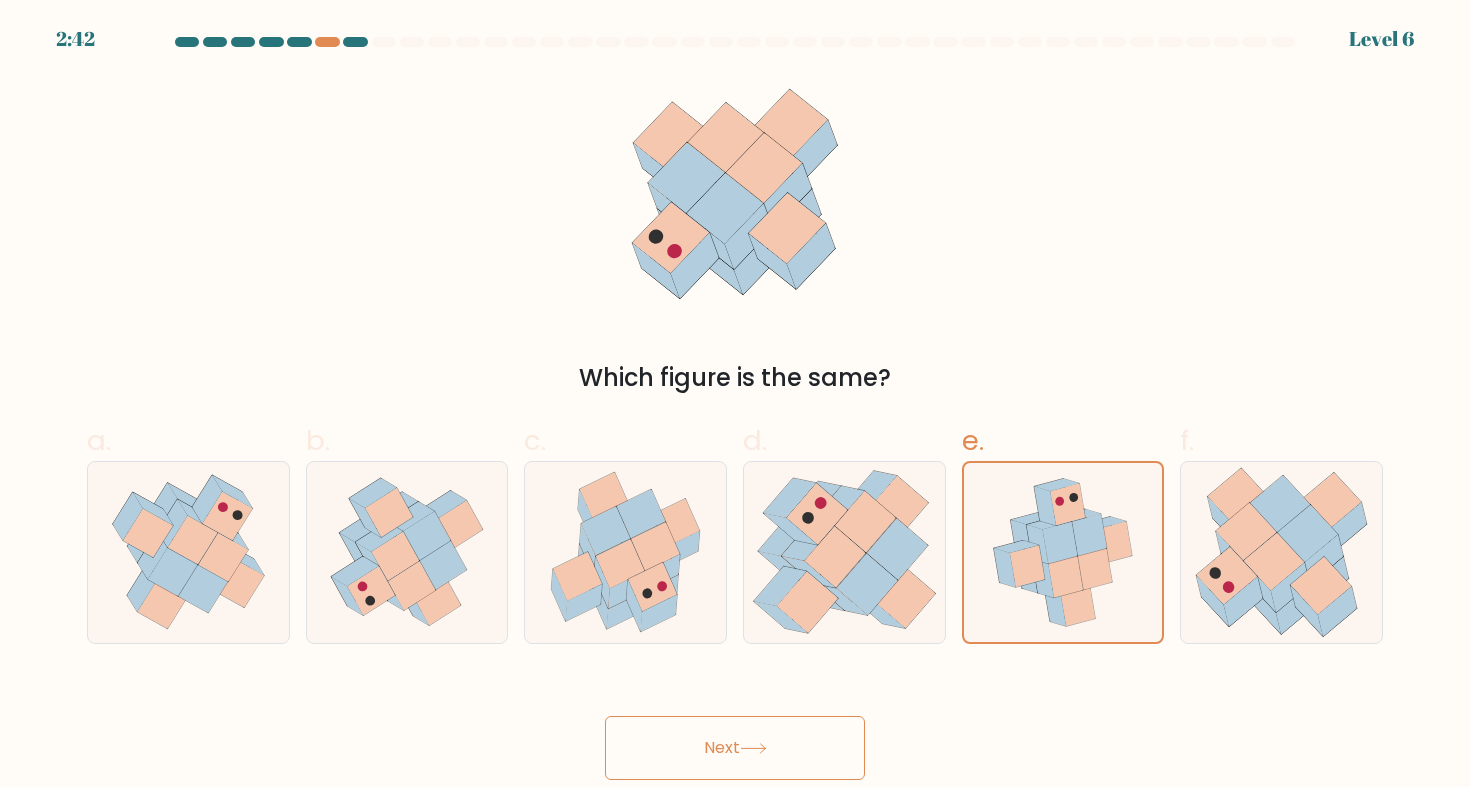click on "Next" at bounding box center (735, 748) 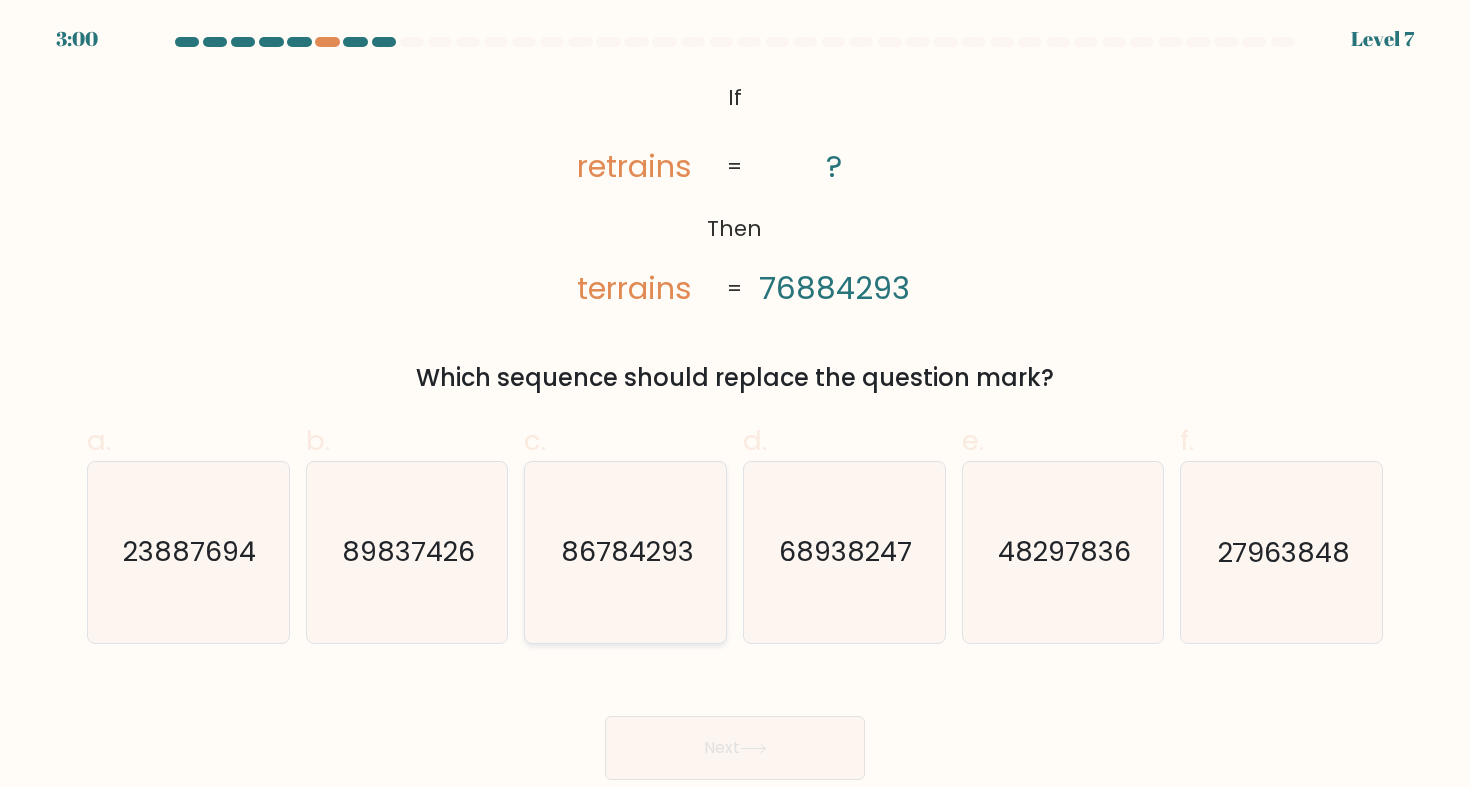 click on "86784293" at bounding box center (626, 552) 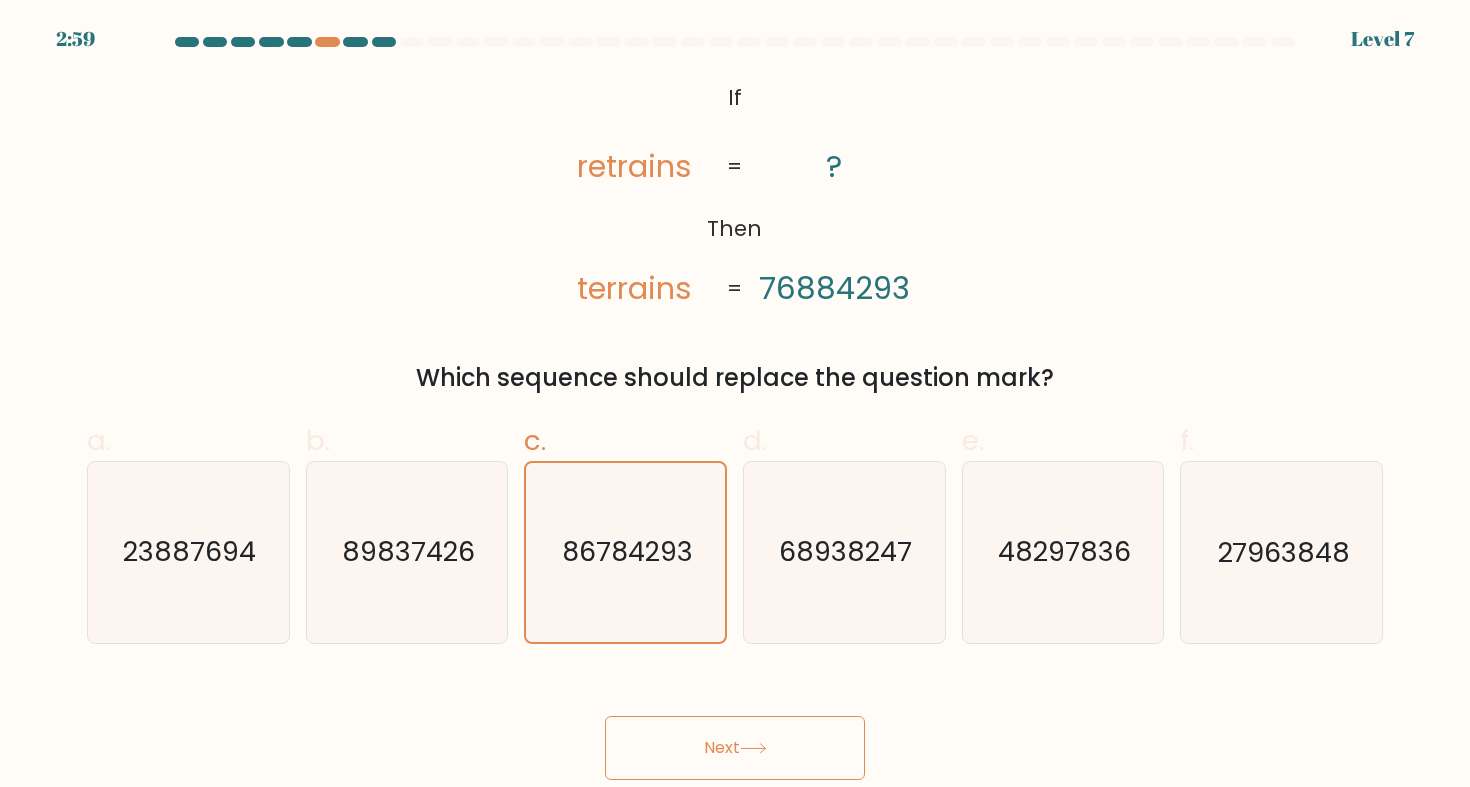 click on "Next" at bounding box center [735, 748] 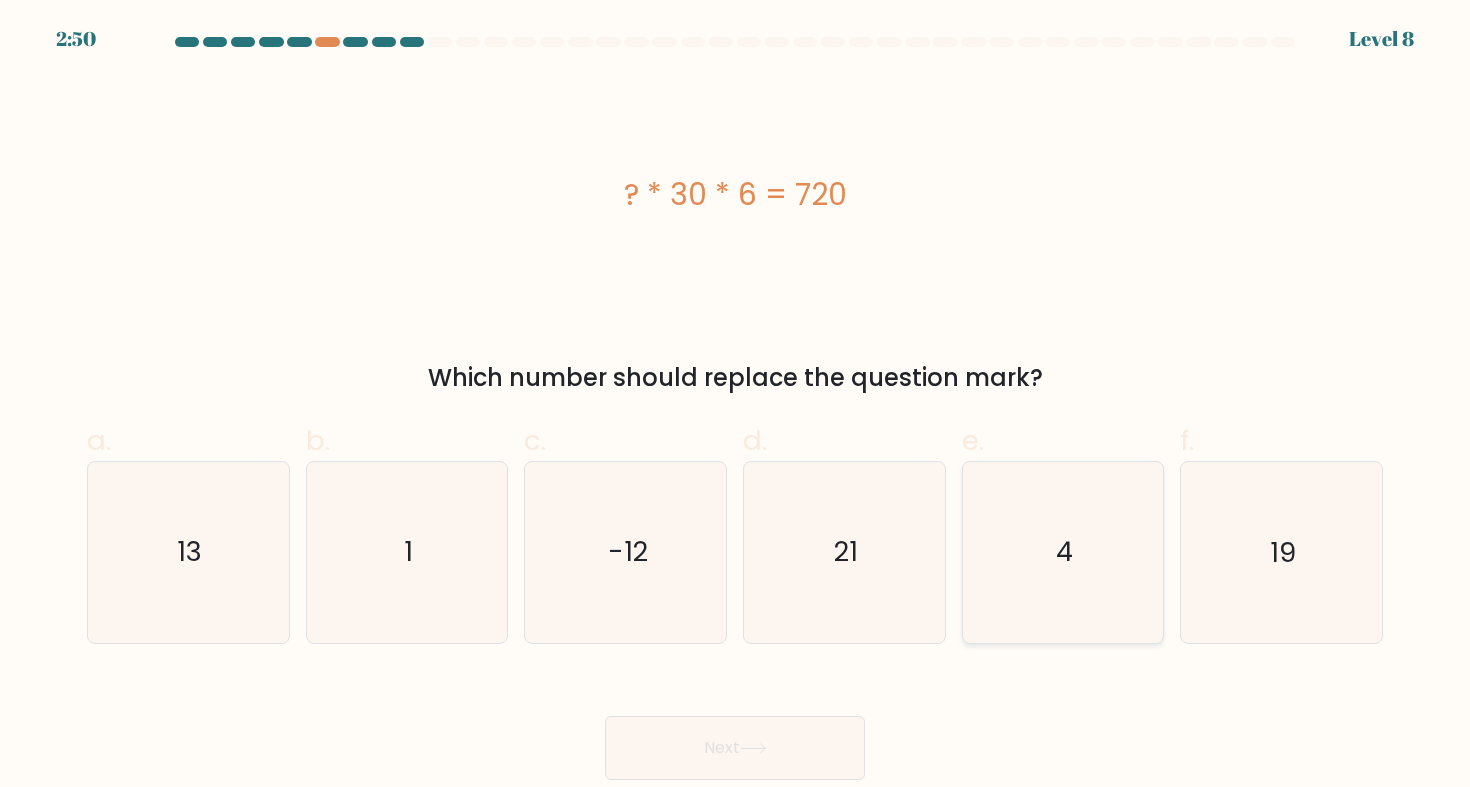 click on "4" at bounding box center (1063, 552) 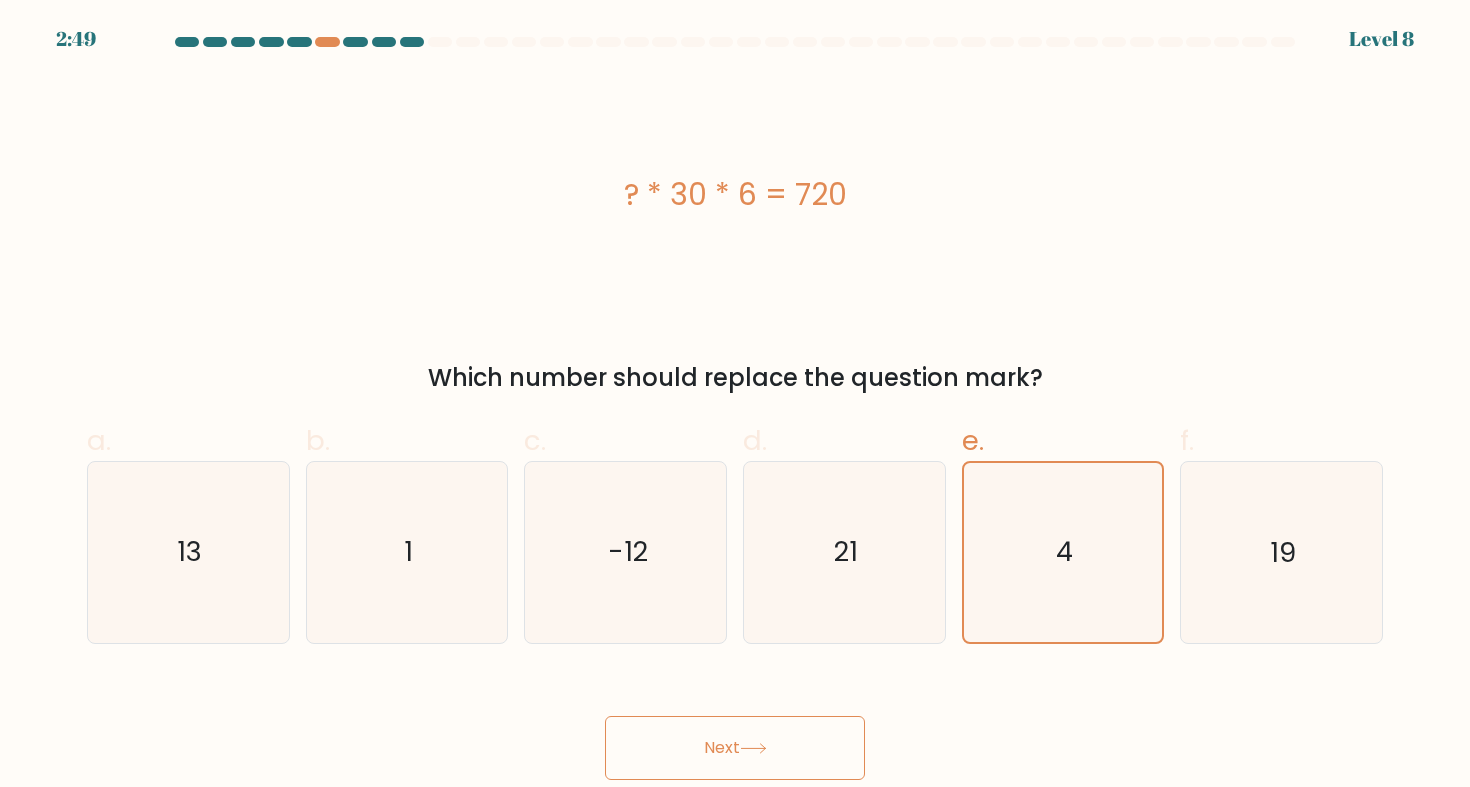 click on "Next" at bounding box center (735, 748) 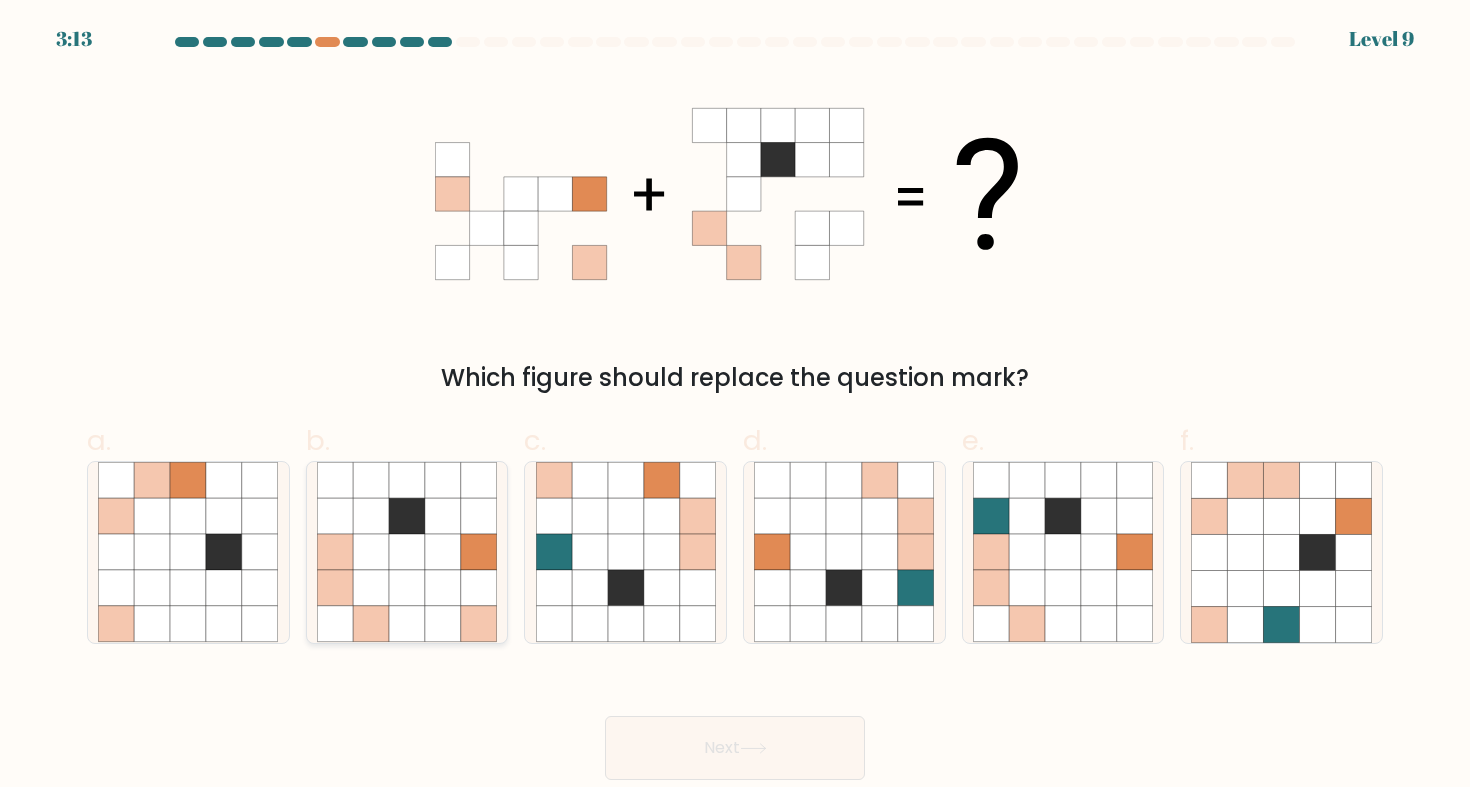 click at bounding box center (443, 588) 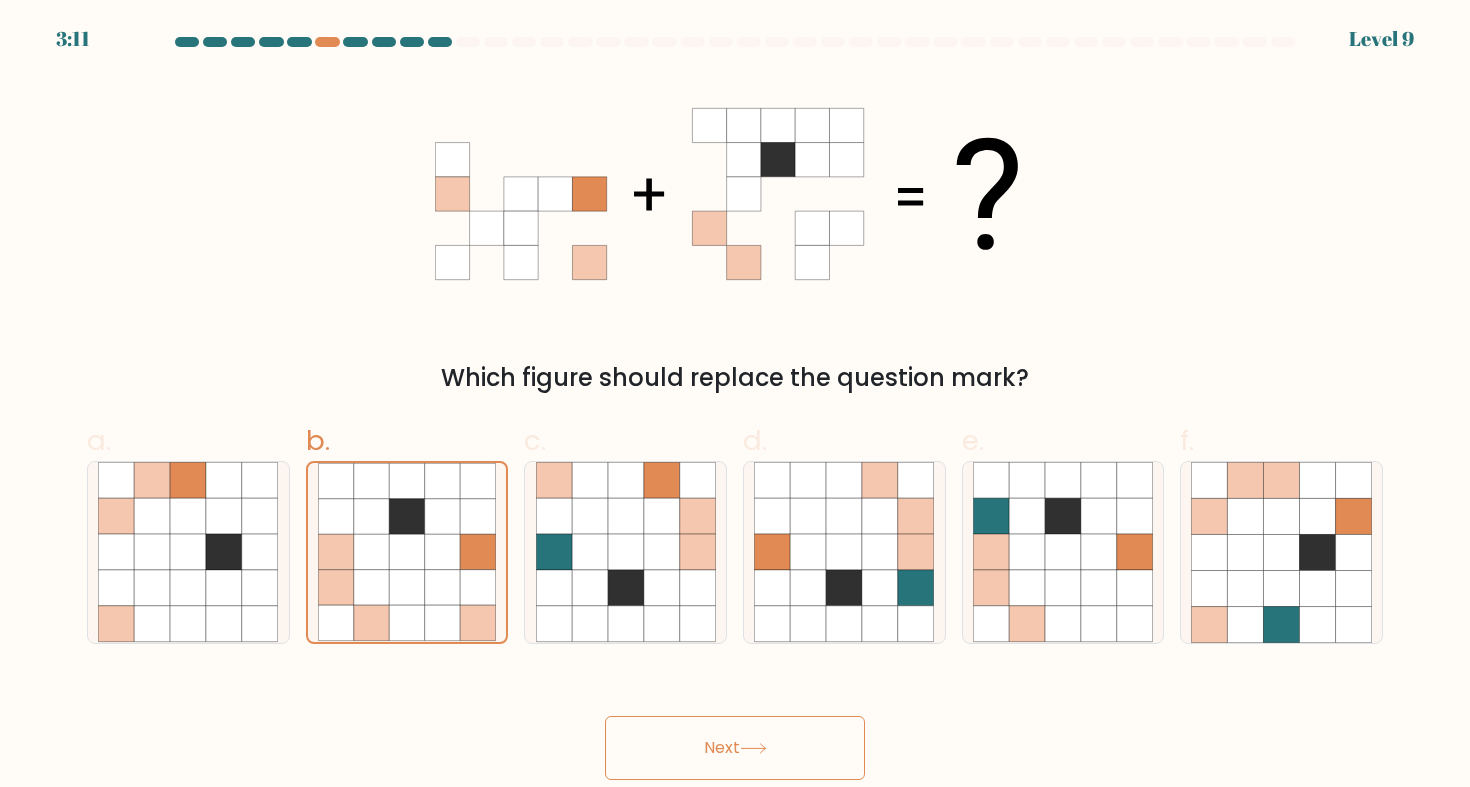 click on "Next" at bounding box center (735, 748) 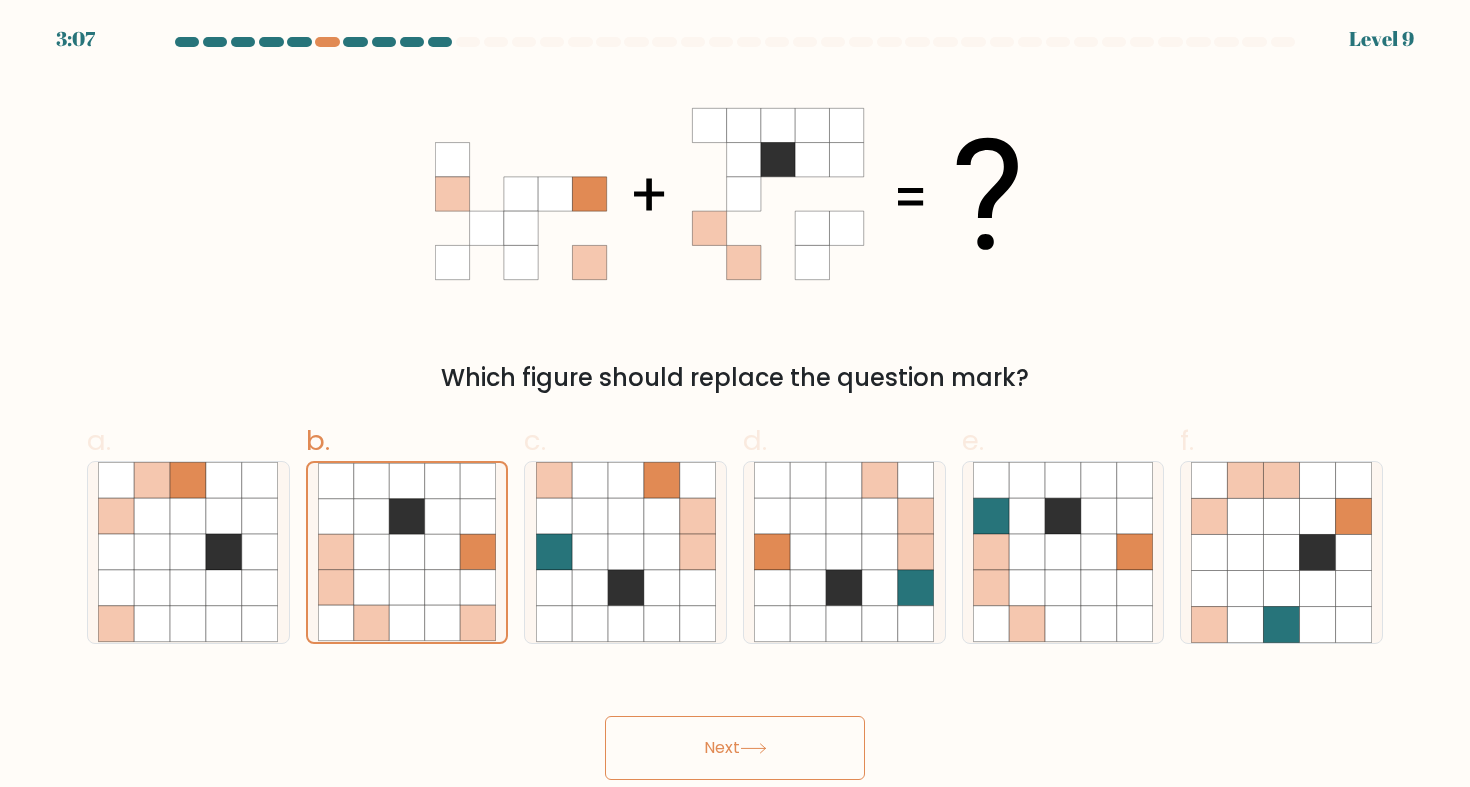 click on "Next" at bounding box center [735, 748] 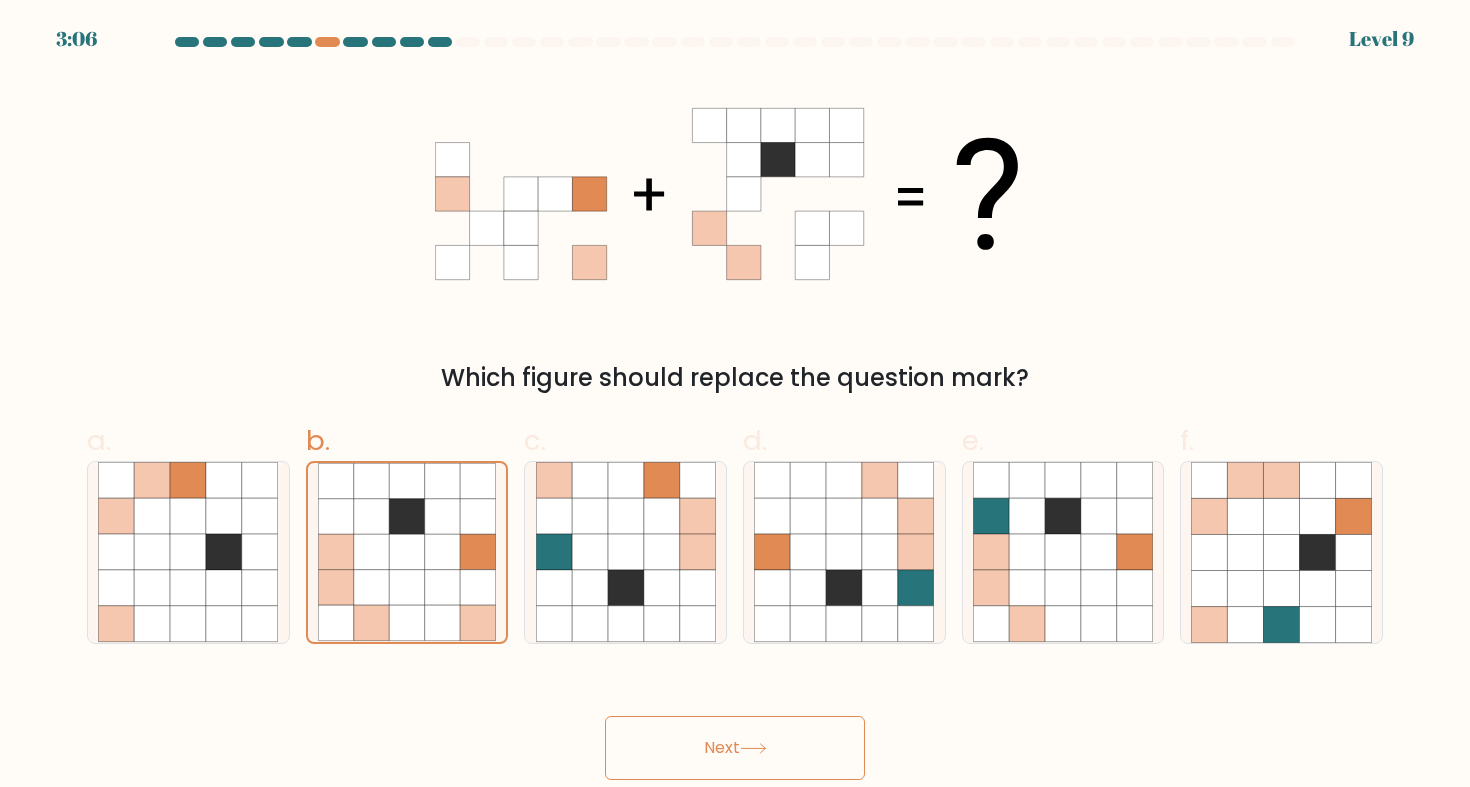 click on "Next" at bounding box center [735, 724] 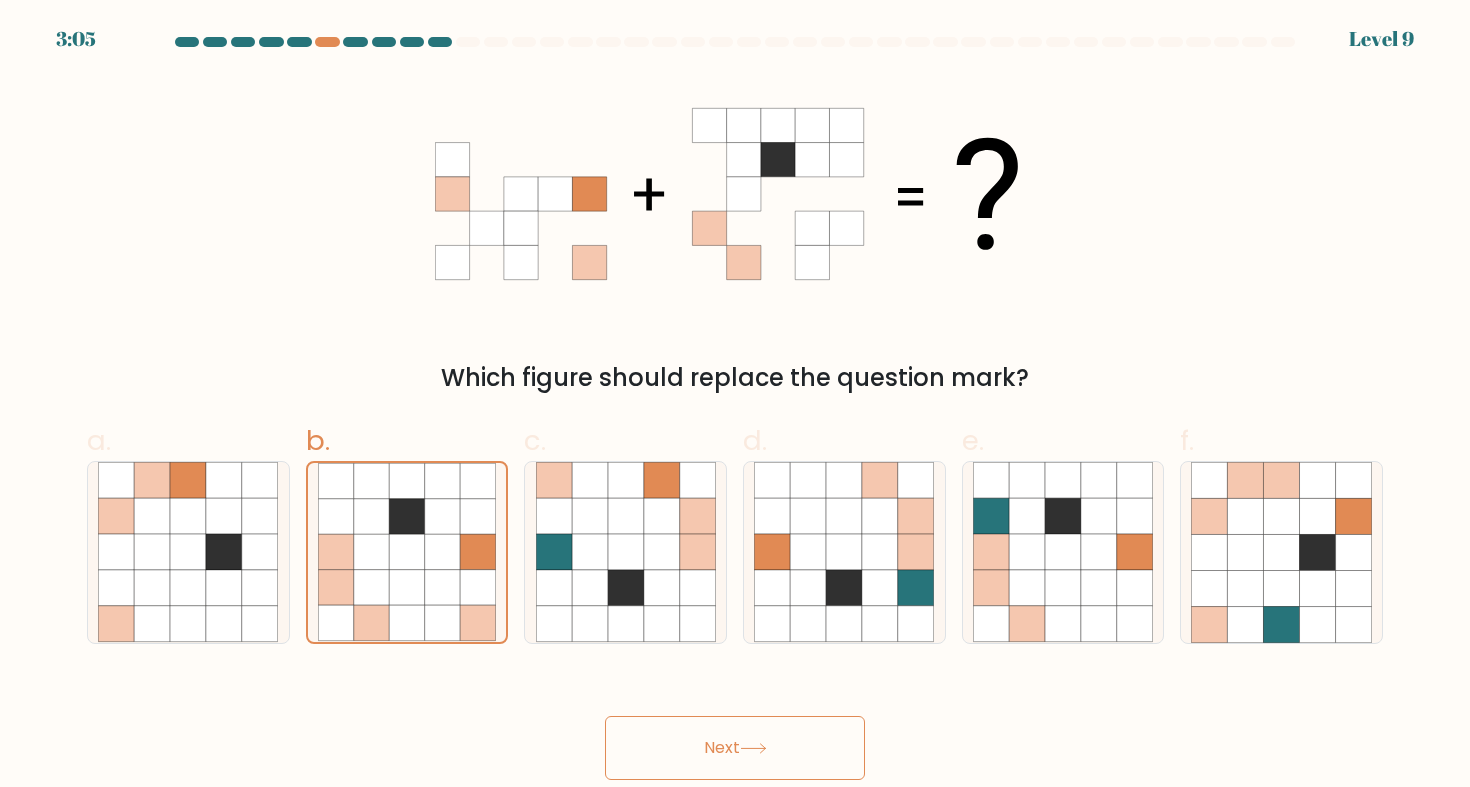 click on "Next" at bounding box center [735, 748] 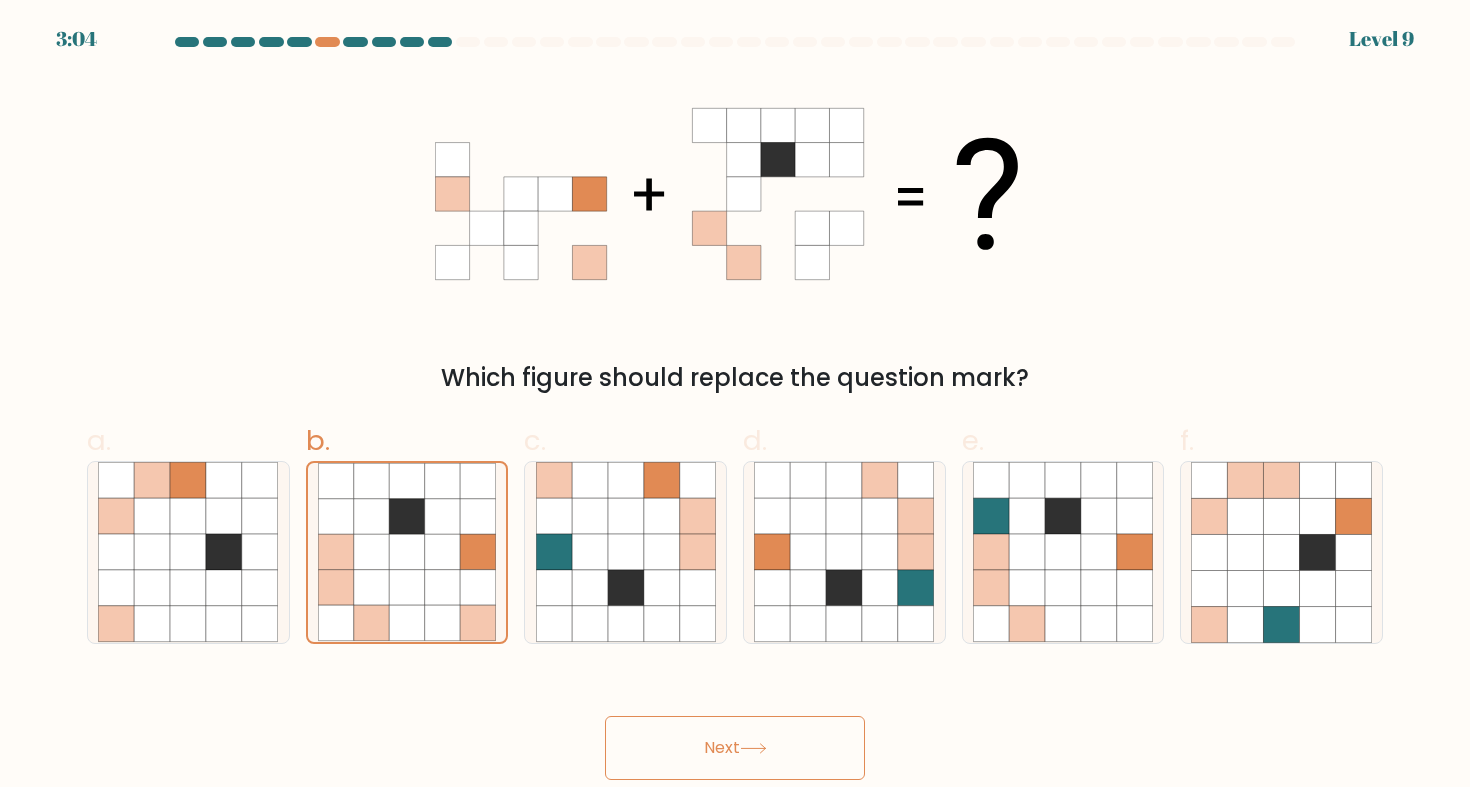 scroll, scrollTop: 0, scrollLeft: 0, axis: both 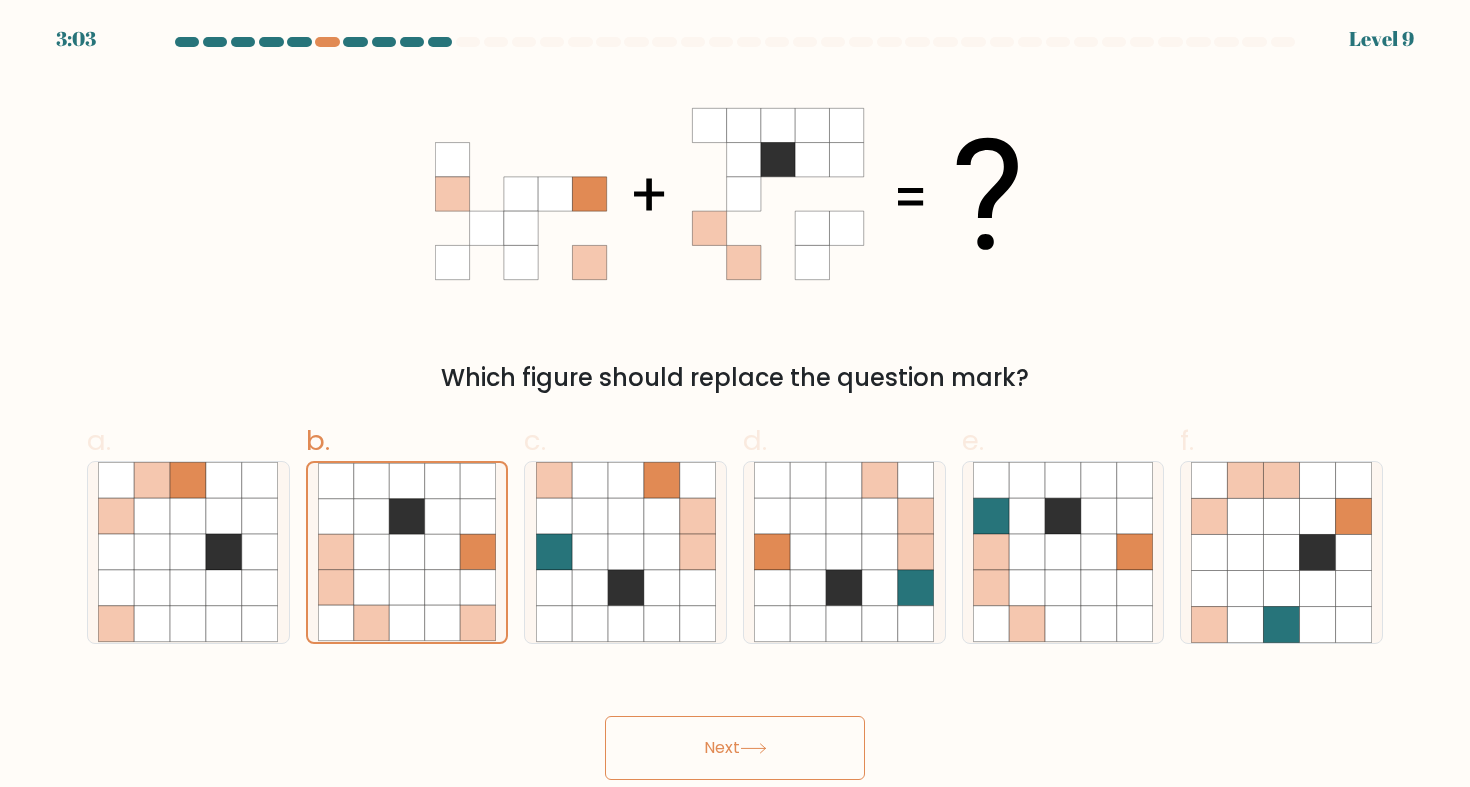 click on "Next" at bounding box center (735, 748) 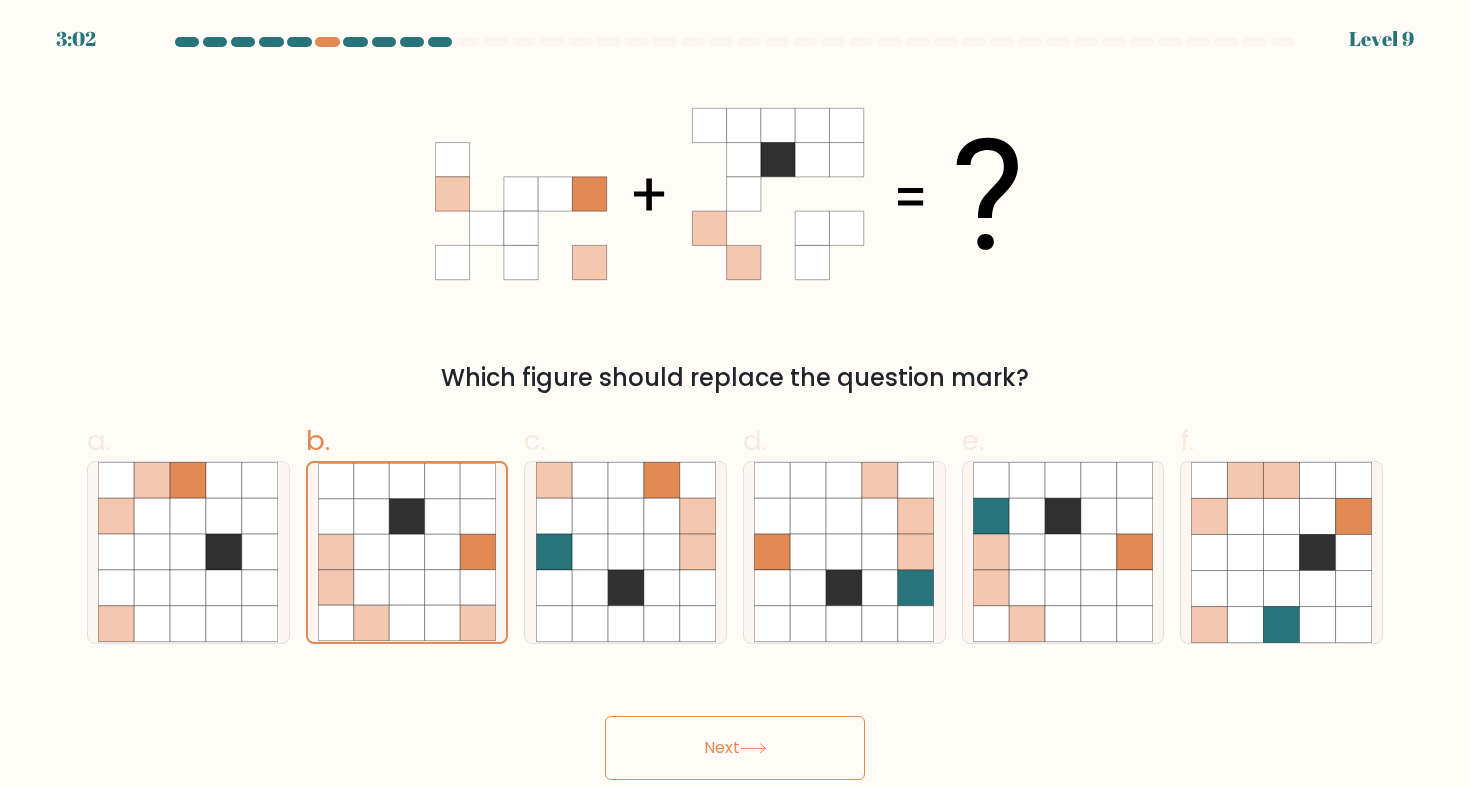click on "Next" at bounding box center (735, 748) 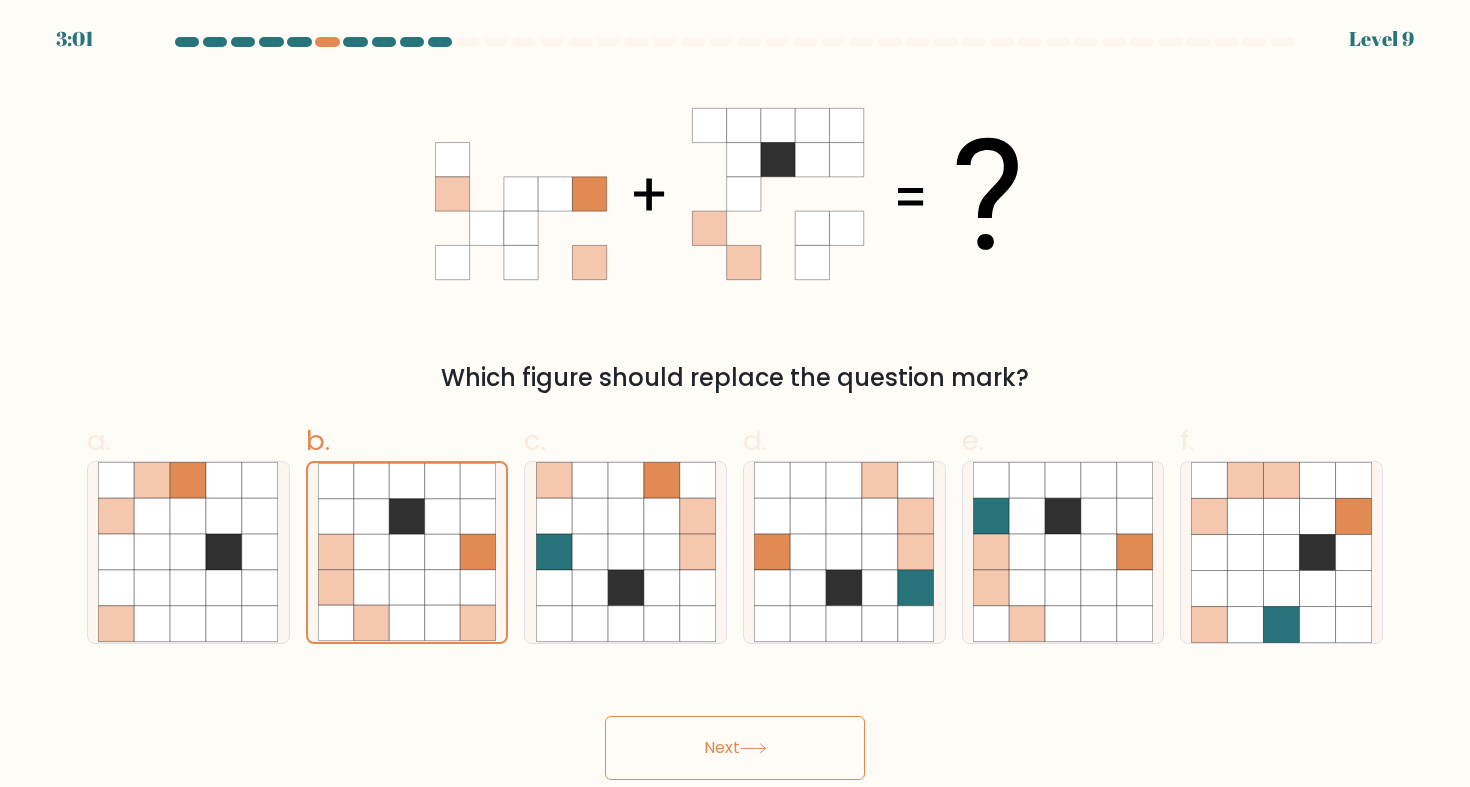 click on "Next" at bounding box center [735, 748] 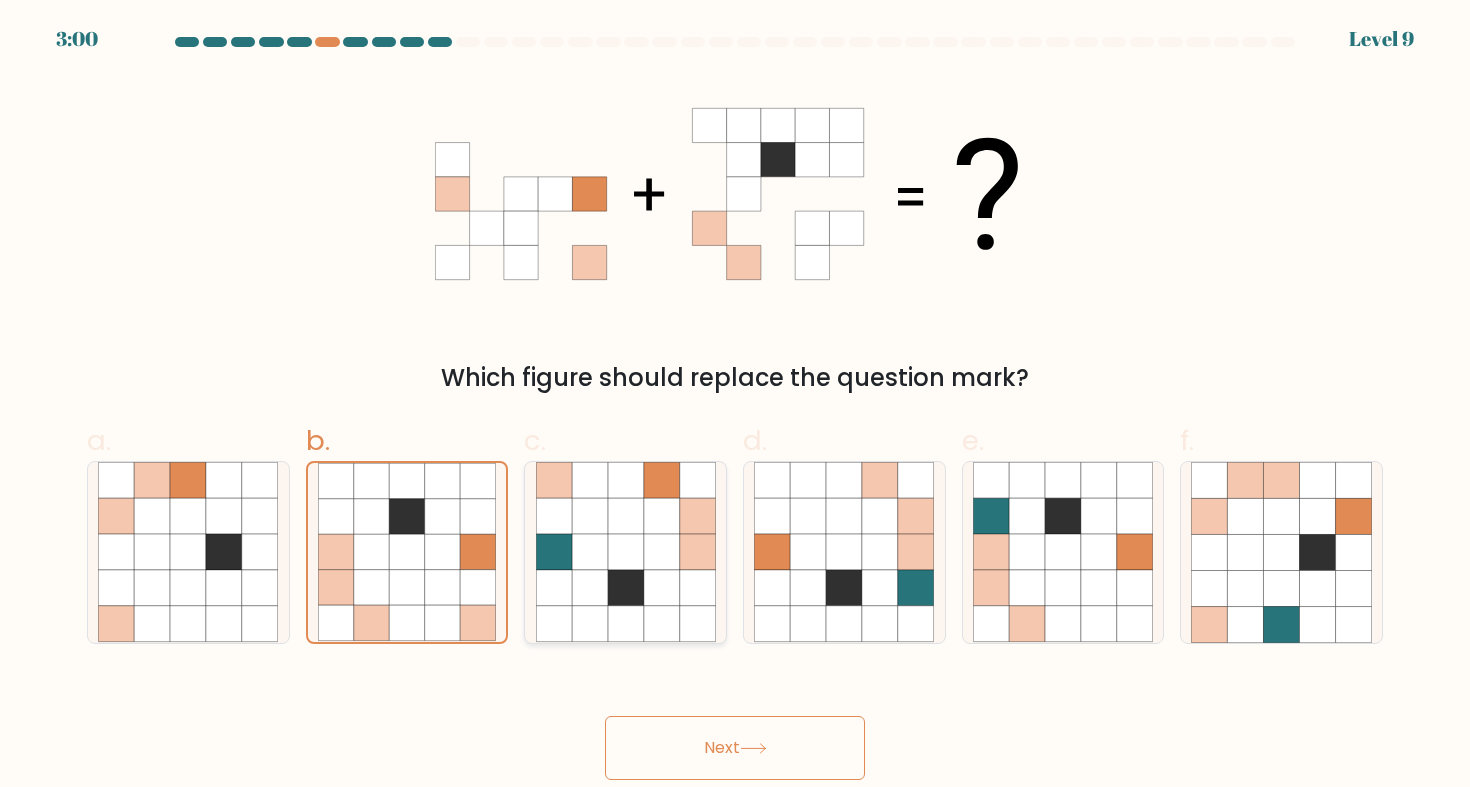 click at bounding box center (626, 588) 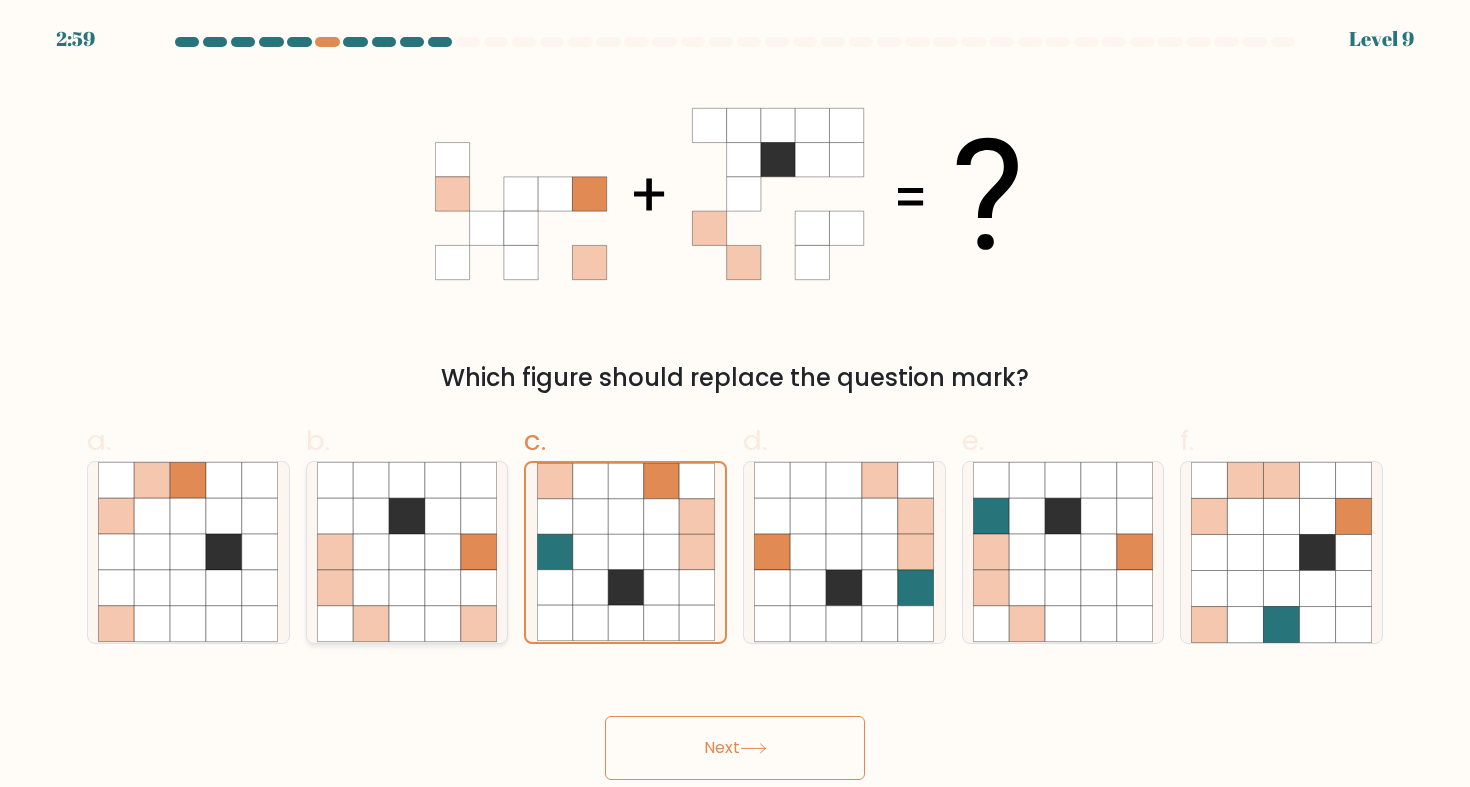 click at bounding box center [479, 588] 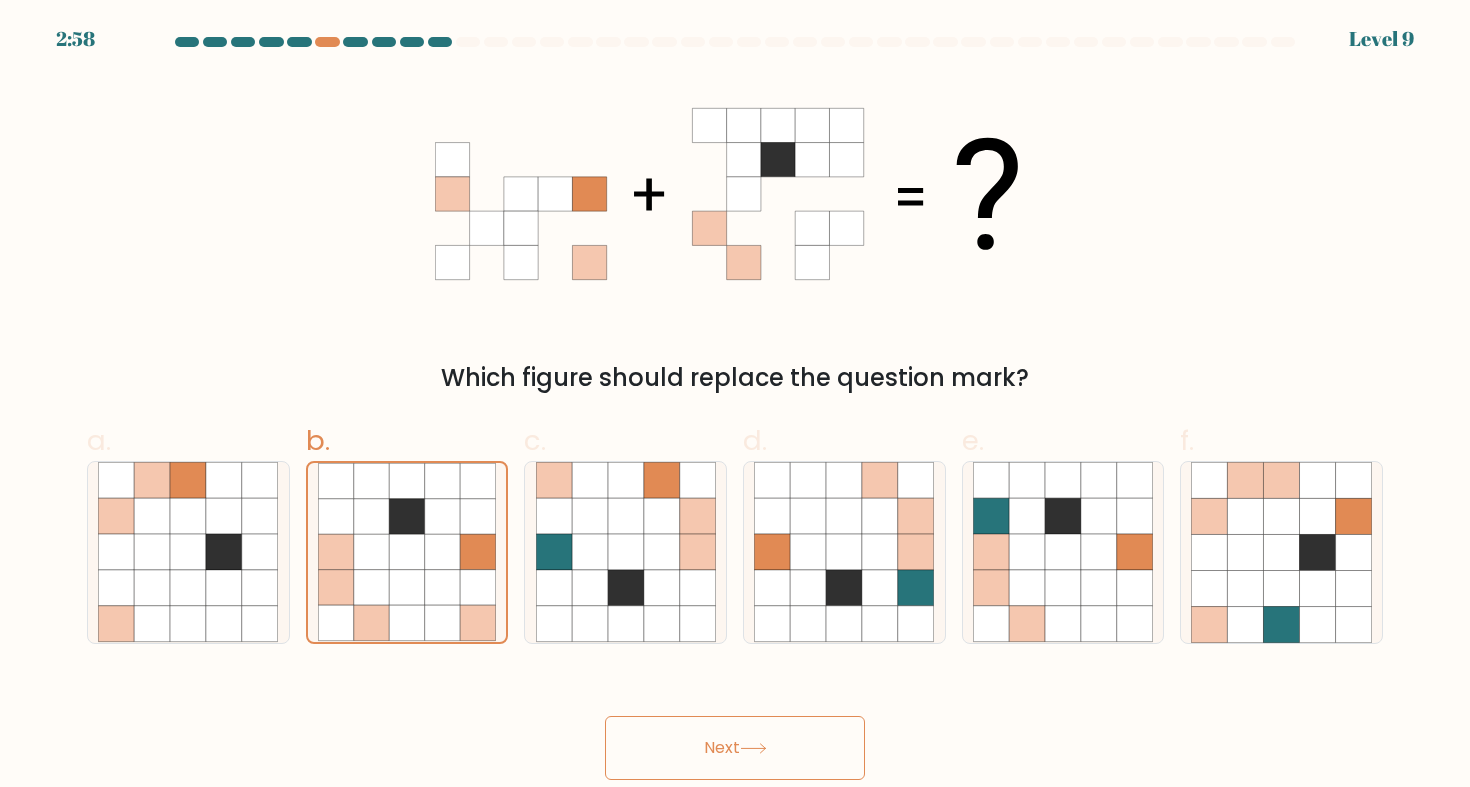 click on "Next" at bounding box center (735, 748) 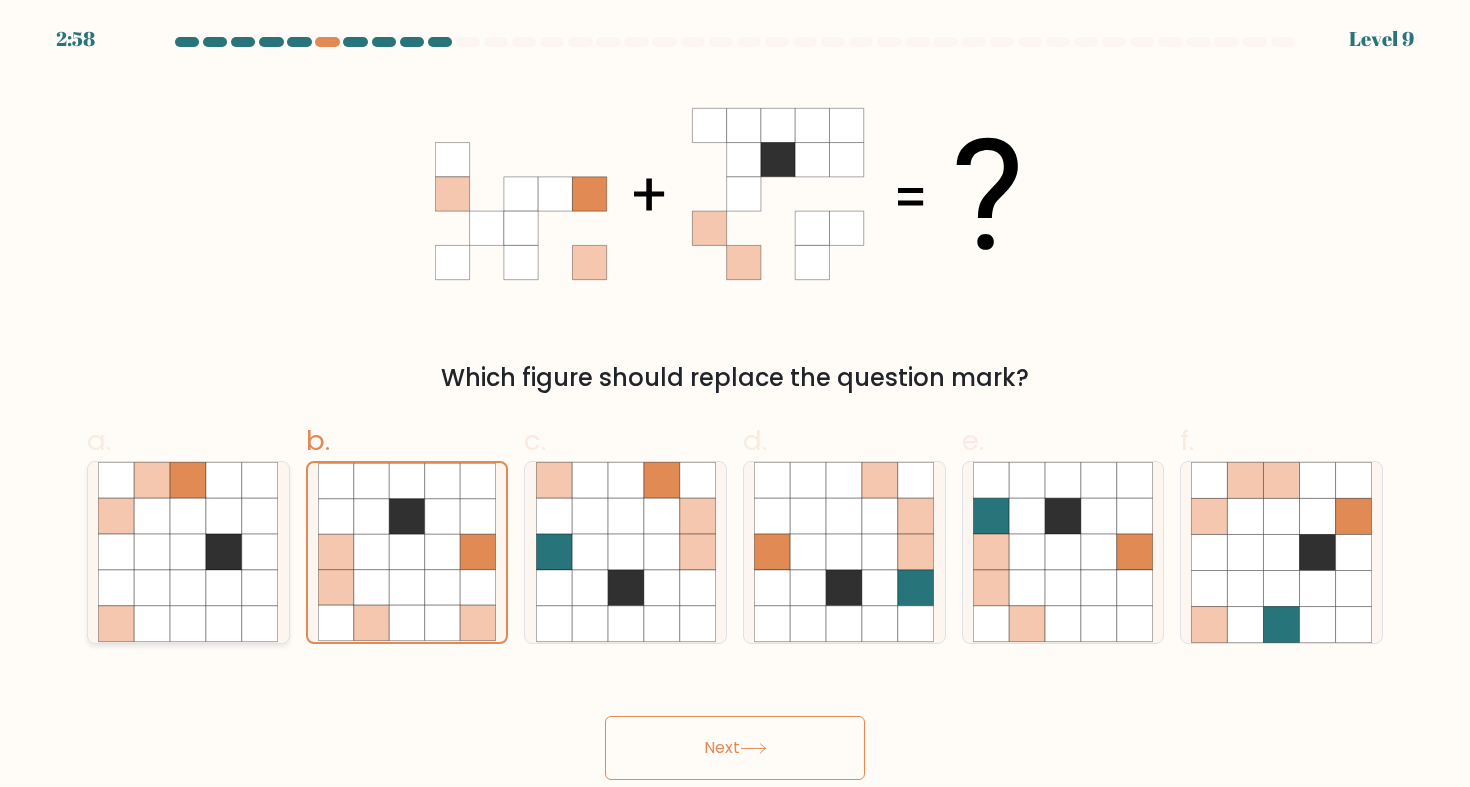 click at bounding box center [224, 588] 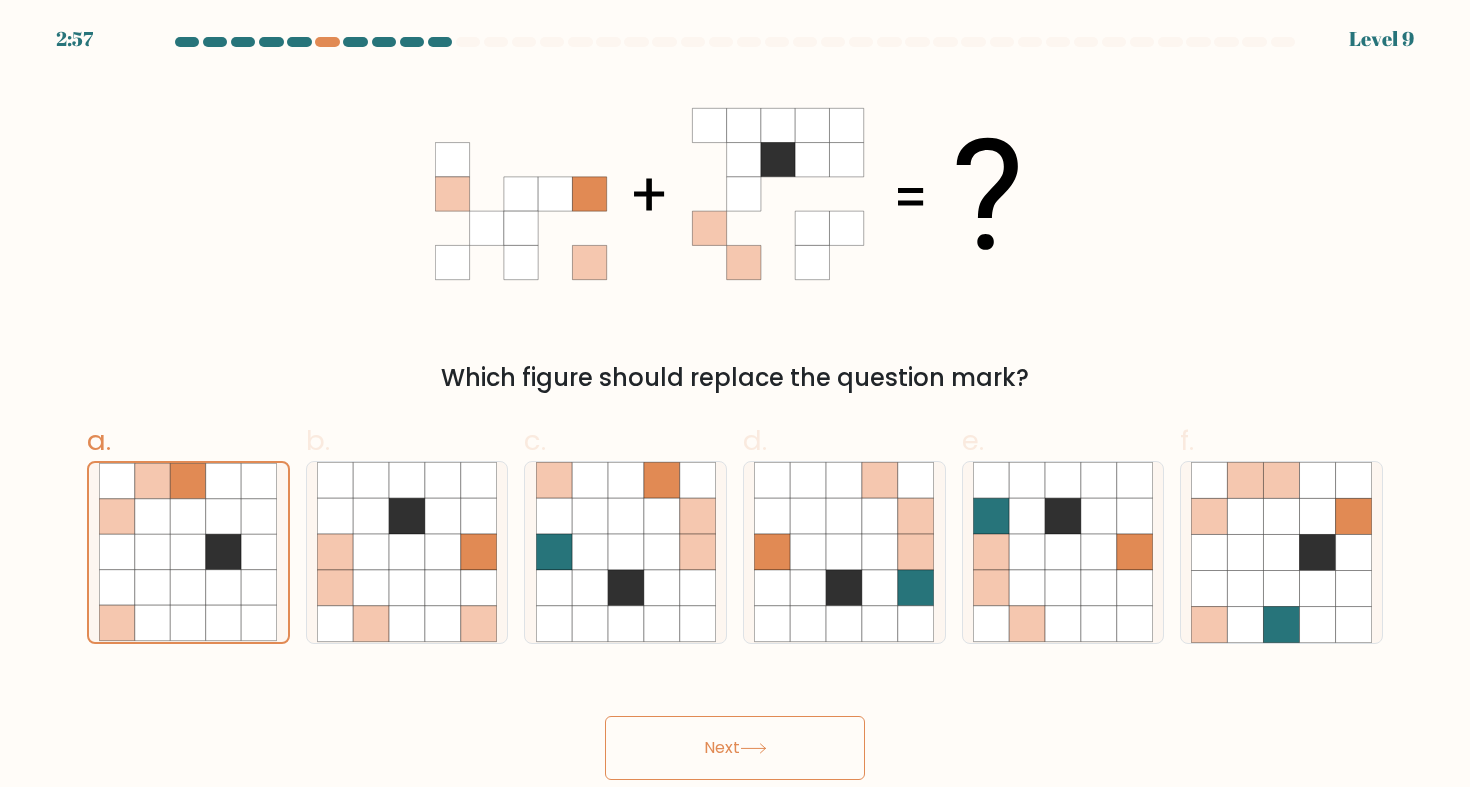 click on "Next" at bounding box center (735, 748) 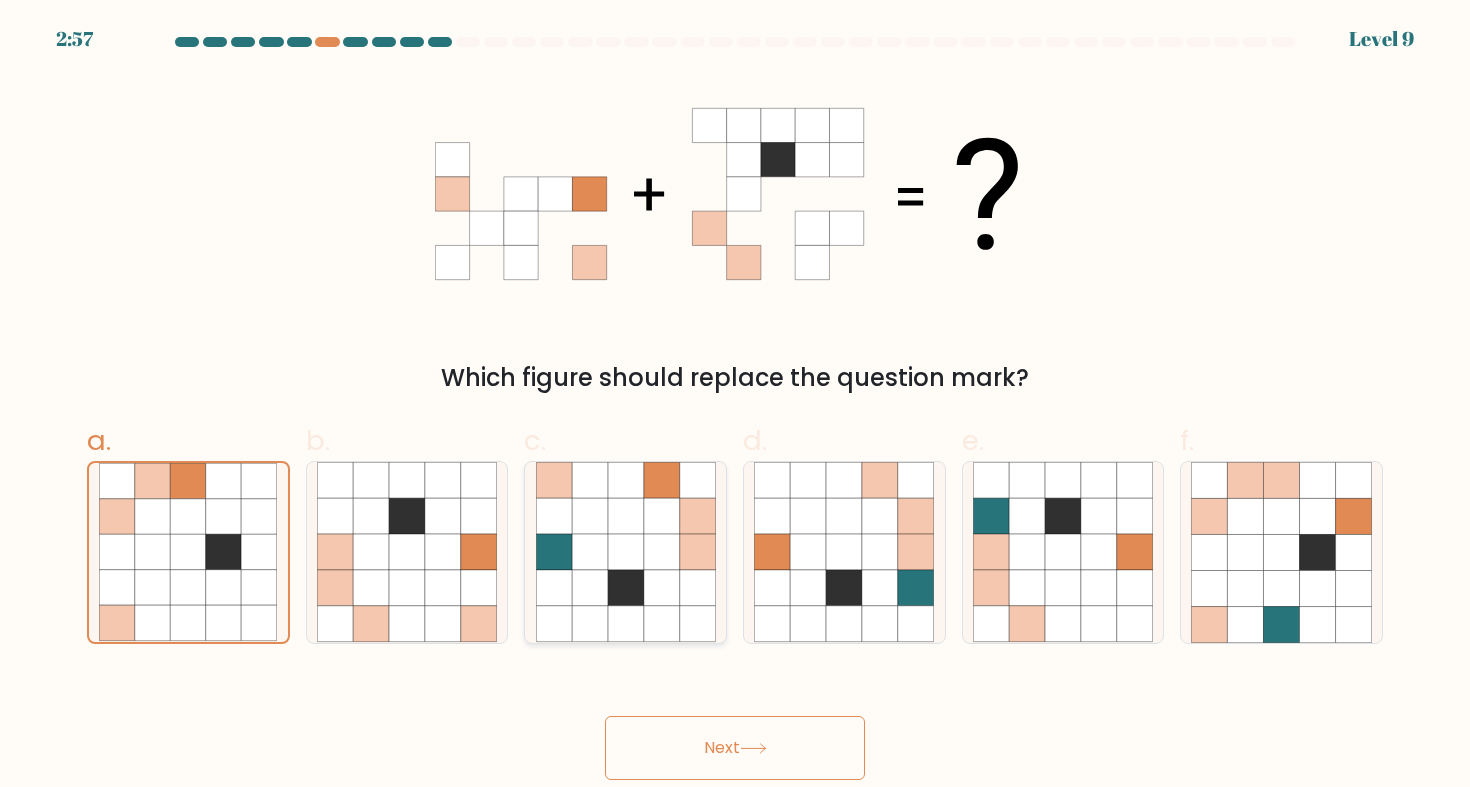 click at bounding box center (626, 588) 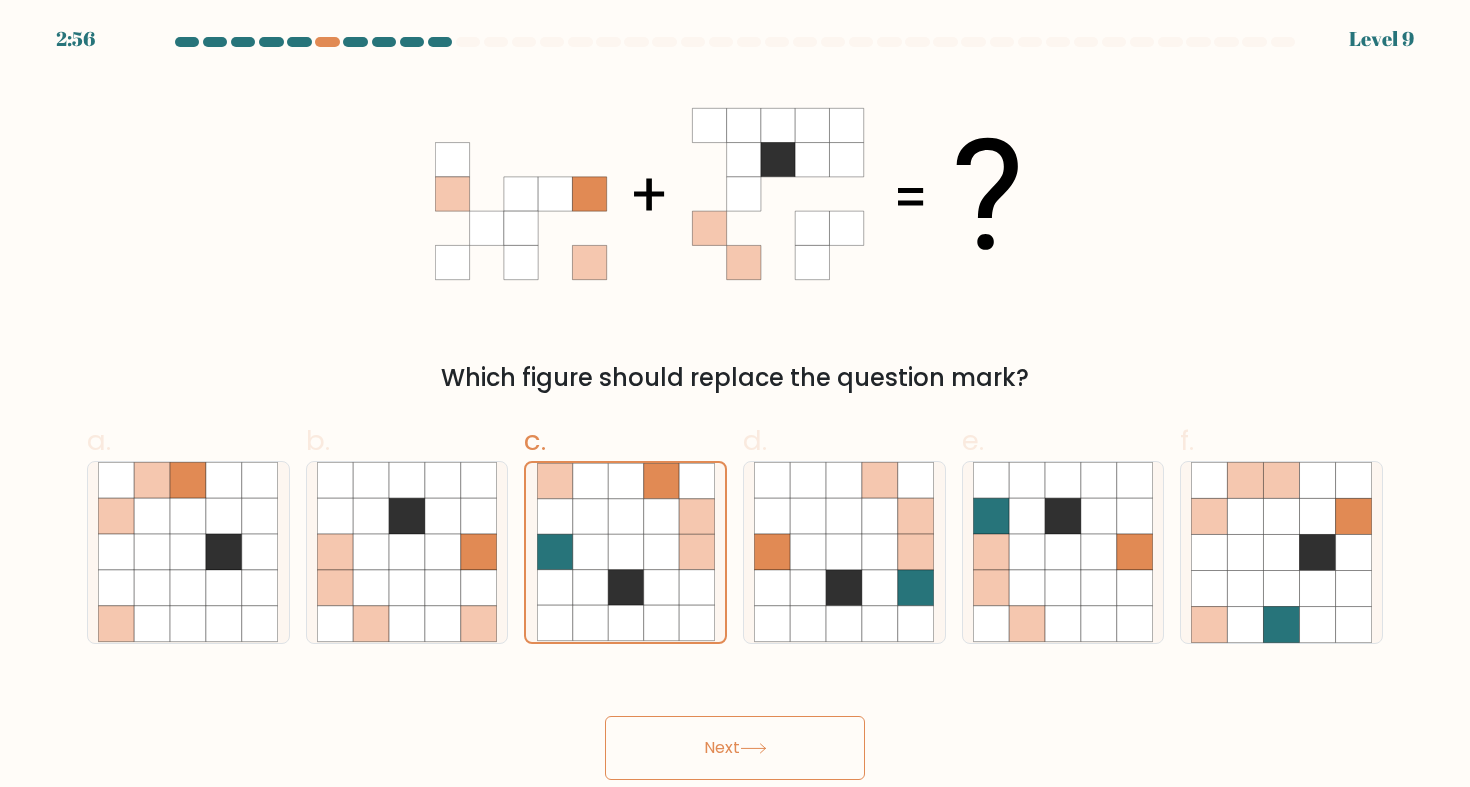 click on "Next" at bounding box center [735, 748] 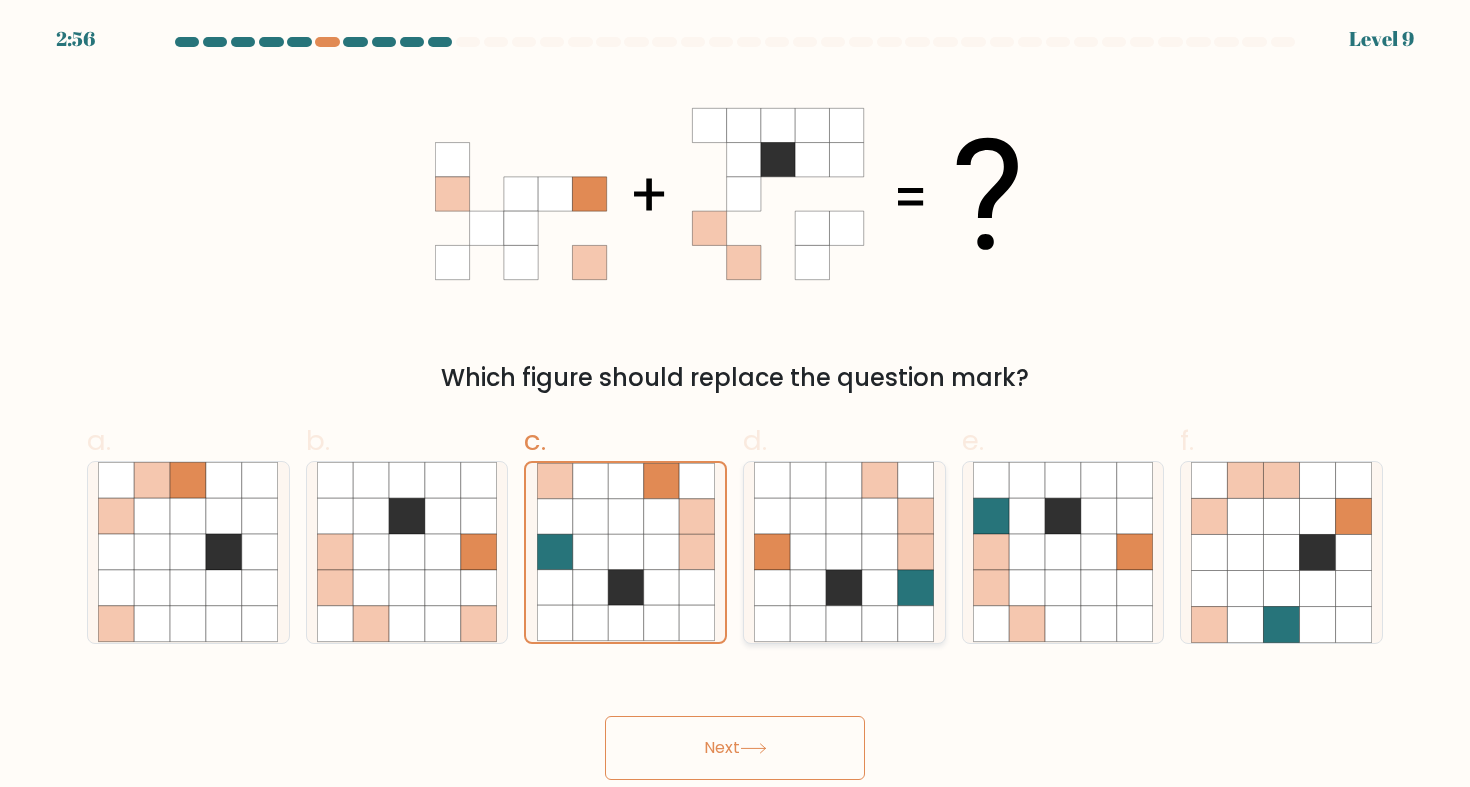 click at bounding box center [880, 588] 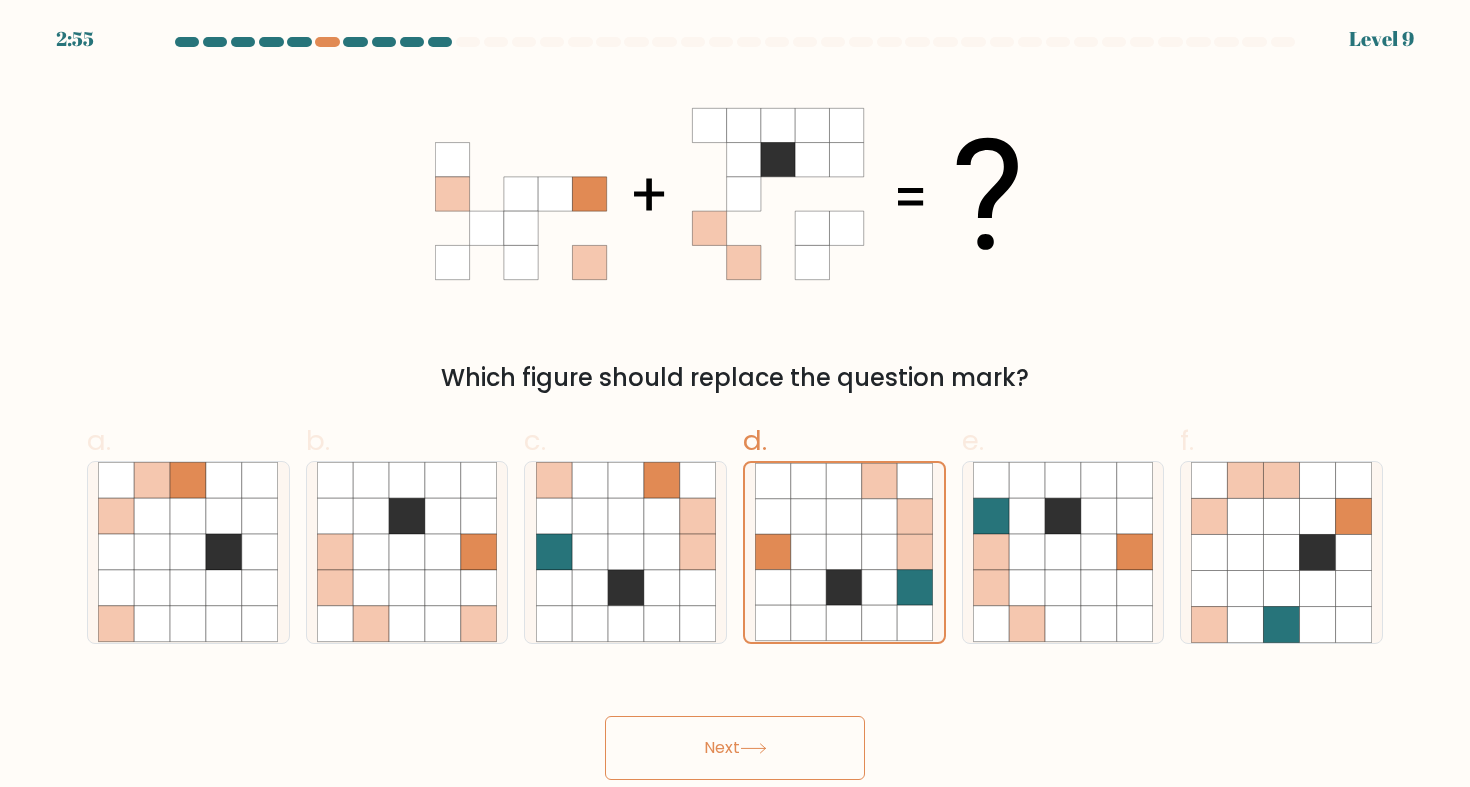 click on "Next" at bounding box center (735, 748) 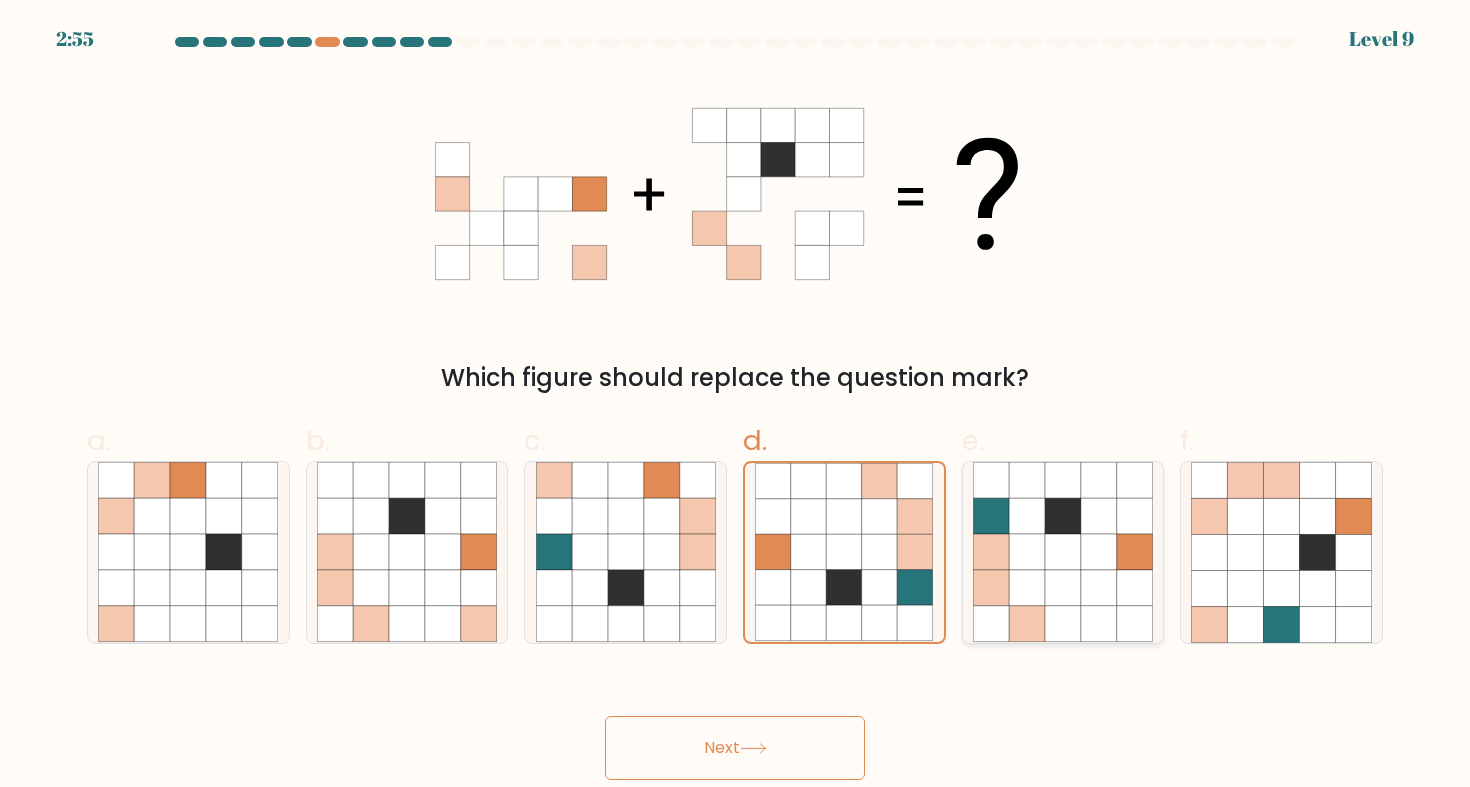 click at bounding box center [1063, 517] 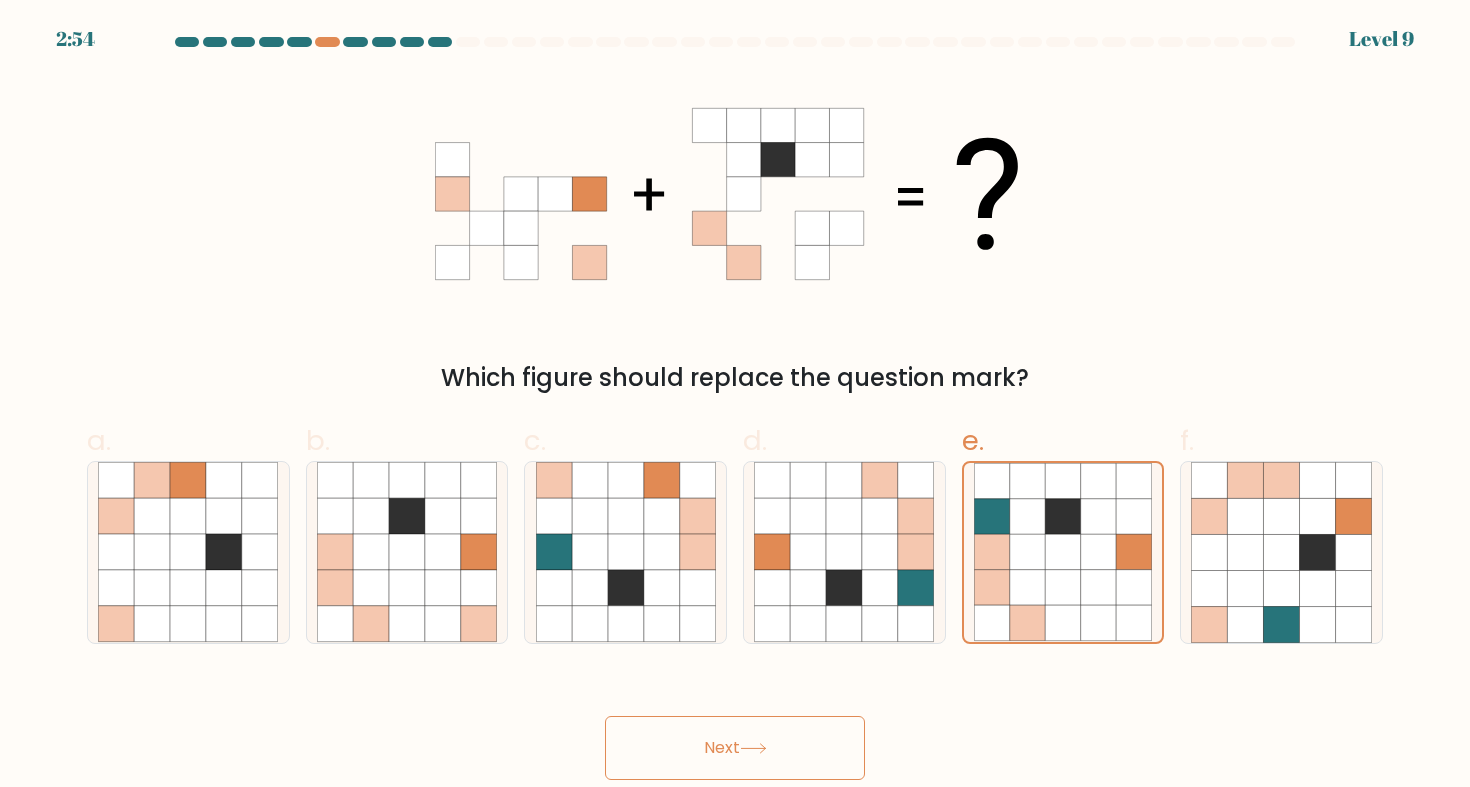 click on "Next" at bounding box center (735, 748) 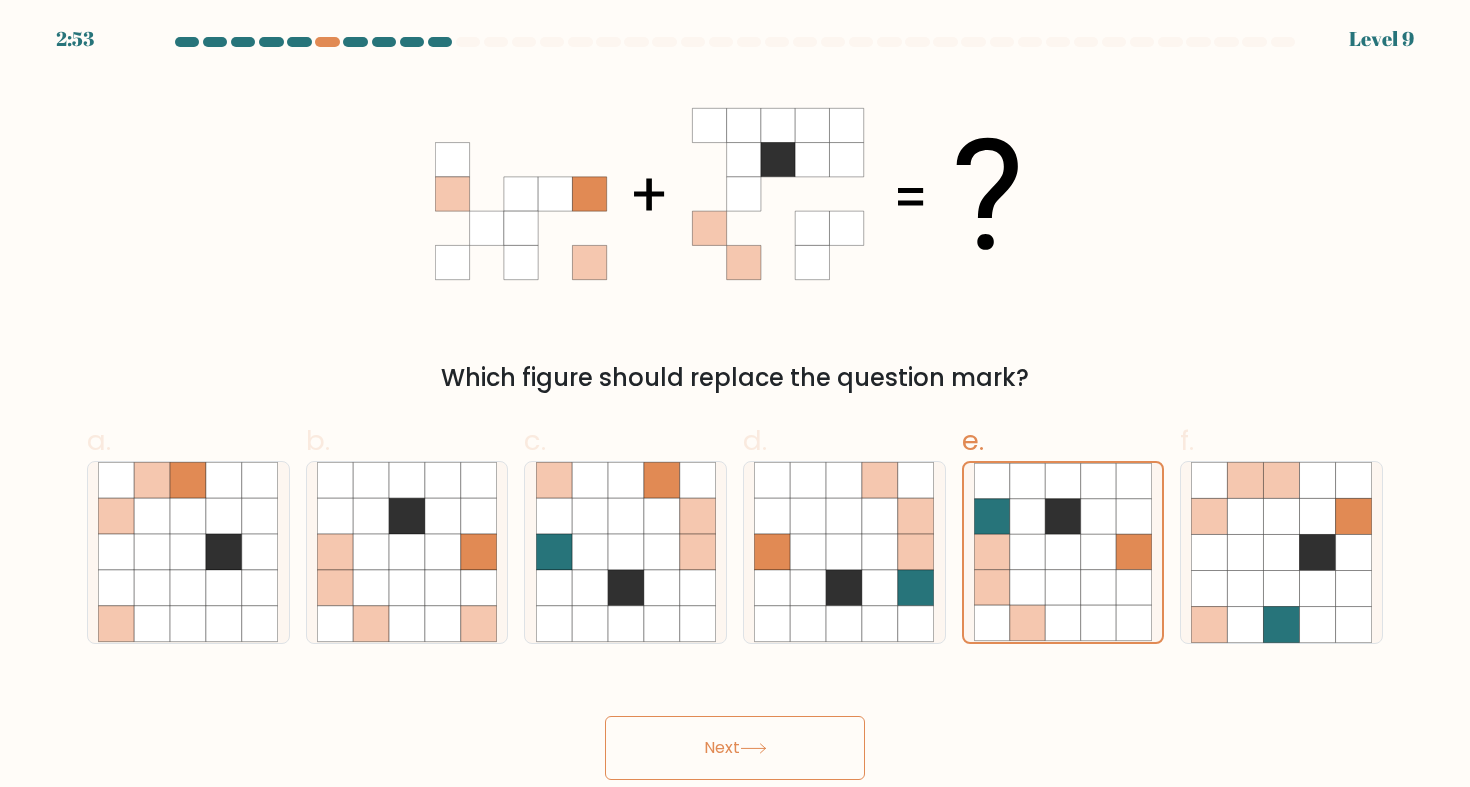 click at bounding box center (735, 408) 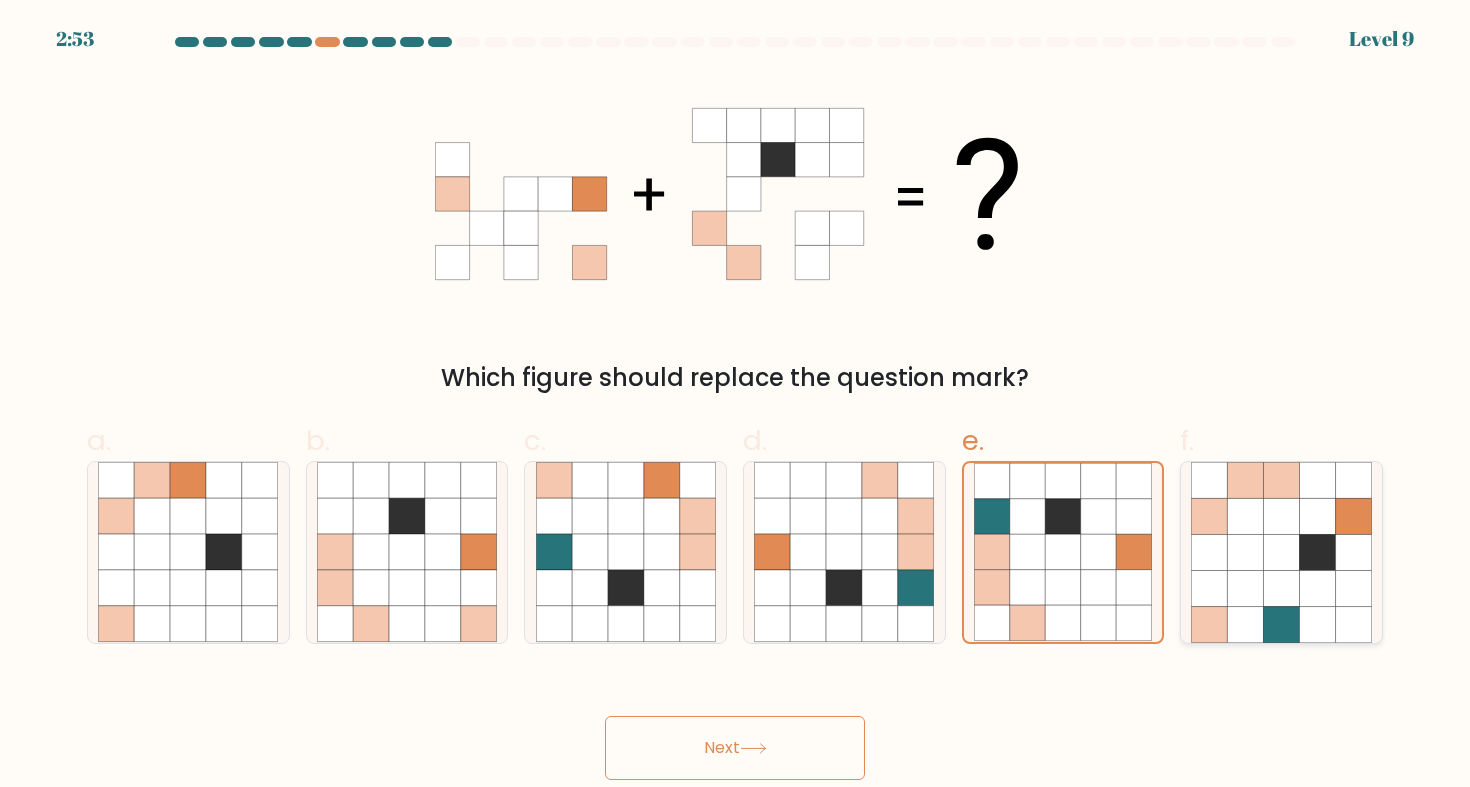 click at bounding box center [1210, 624] 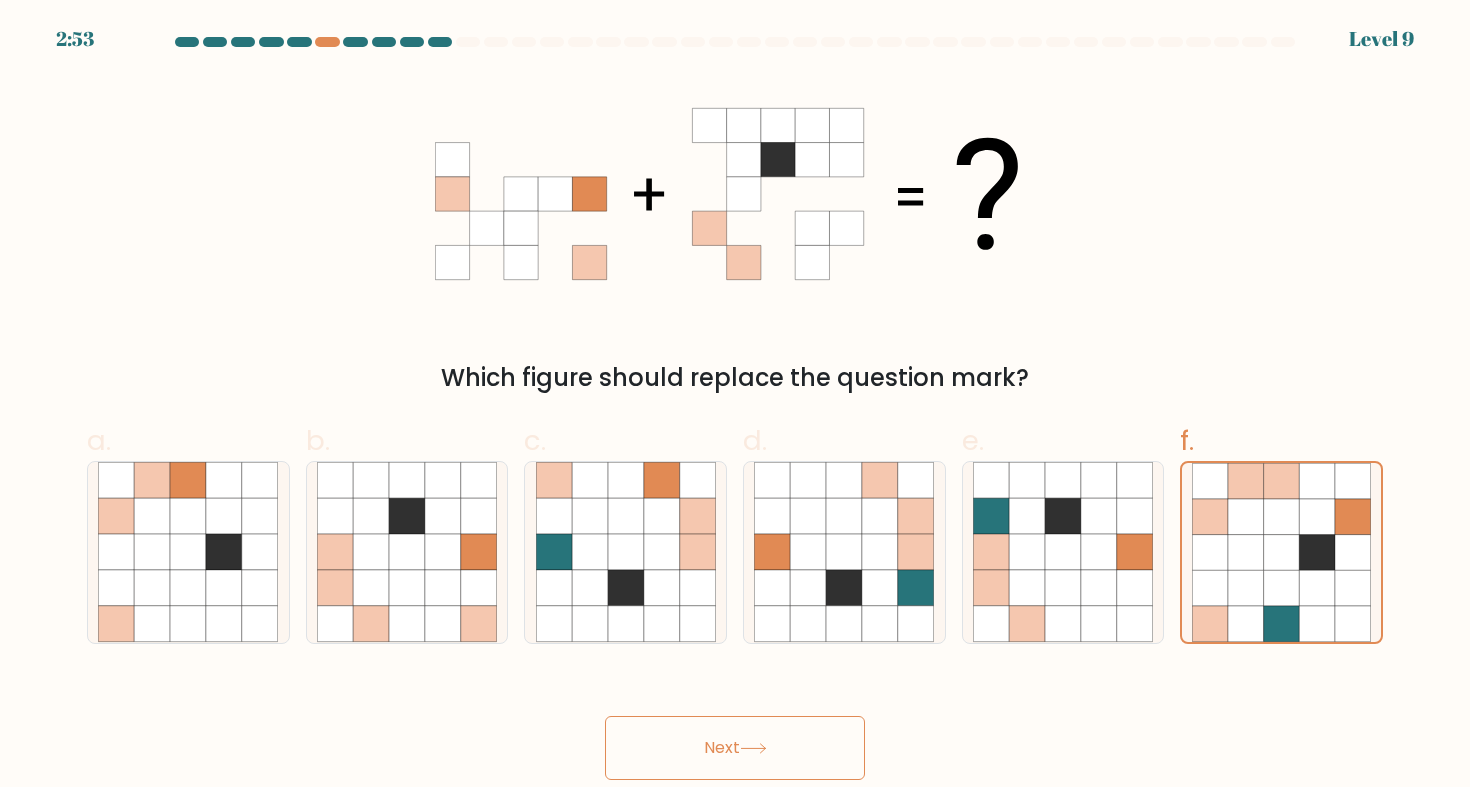 click on "Next" at bounding box center (735, 748) 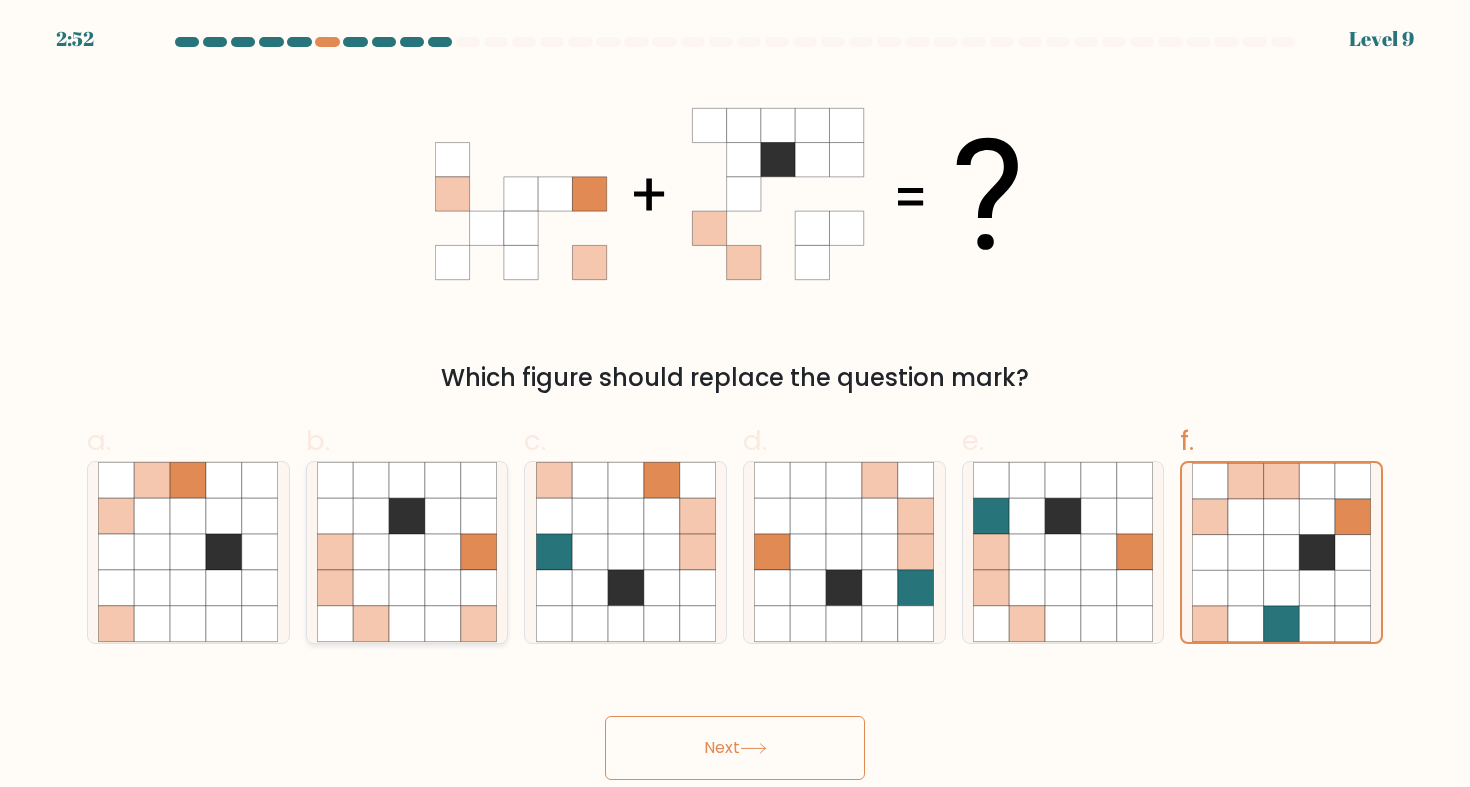 click at bounding box center (479, 553) 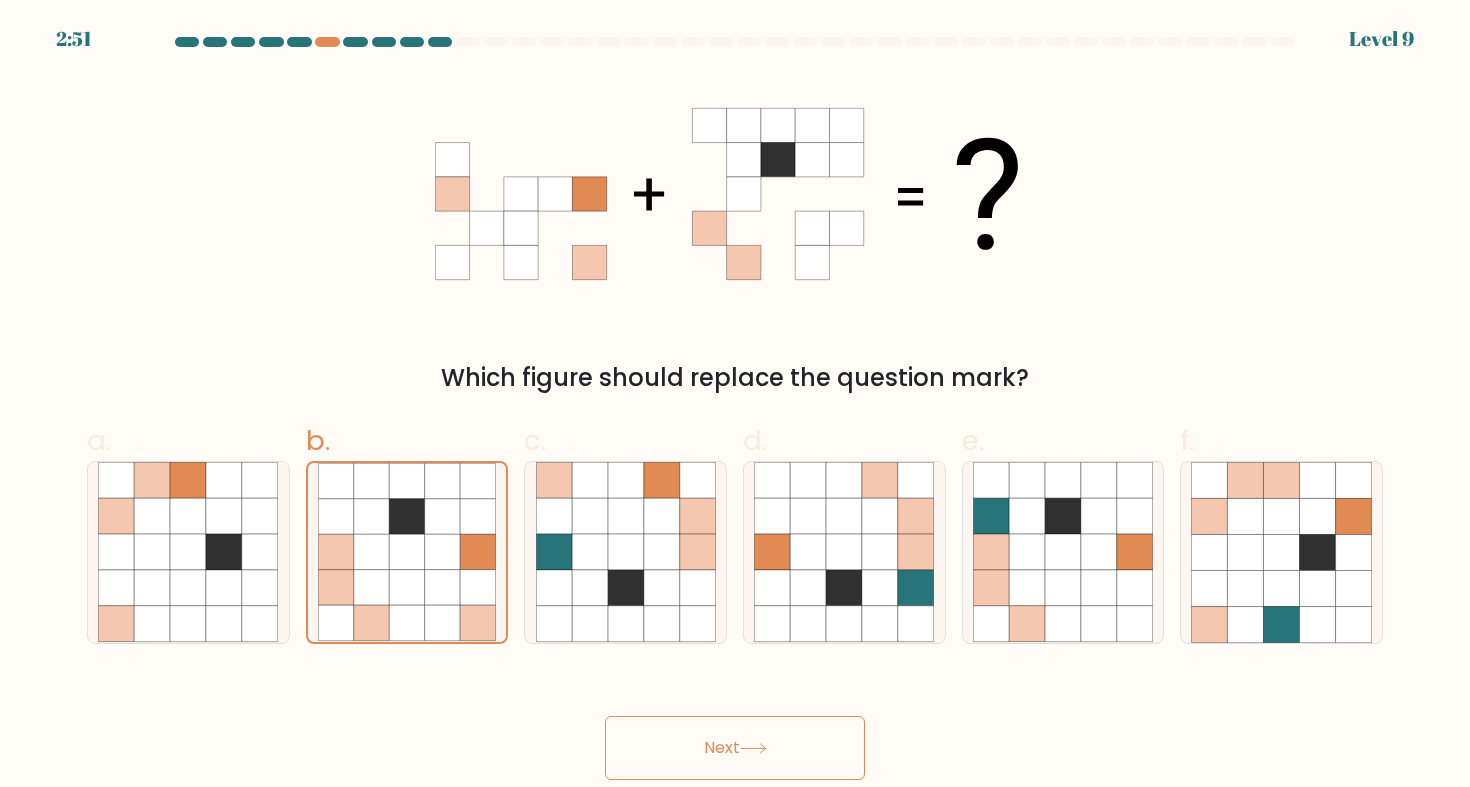 click on "Next" at bounding box center (735, 748) 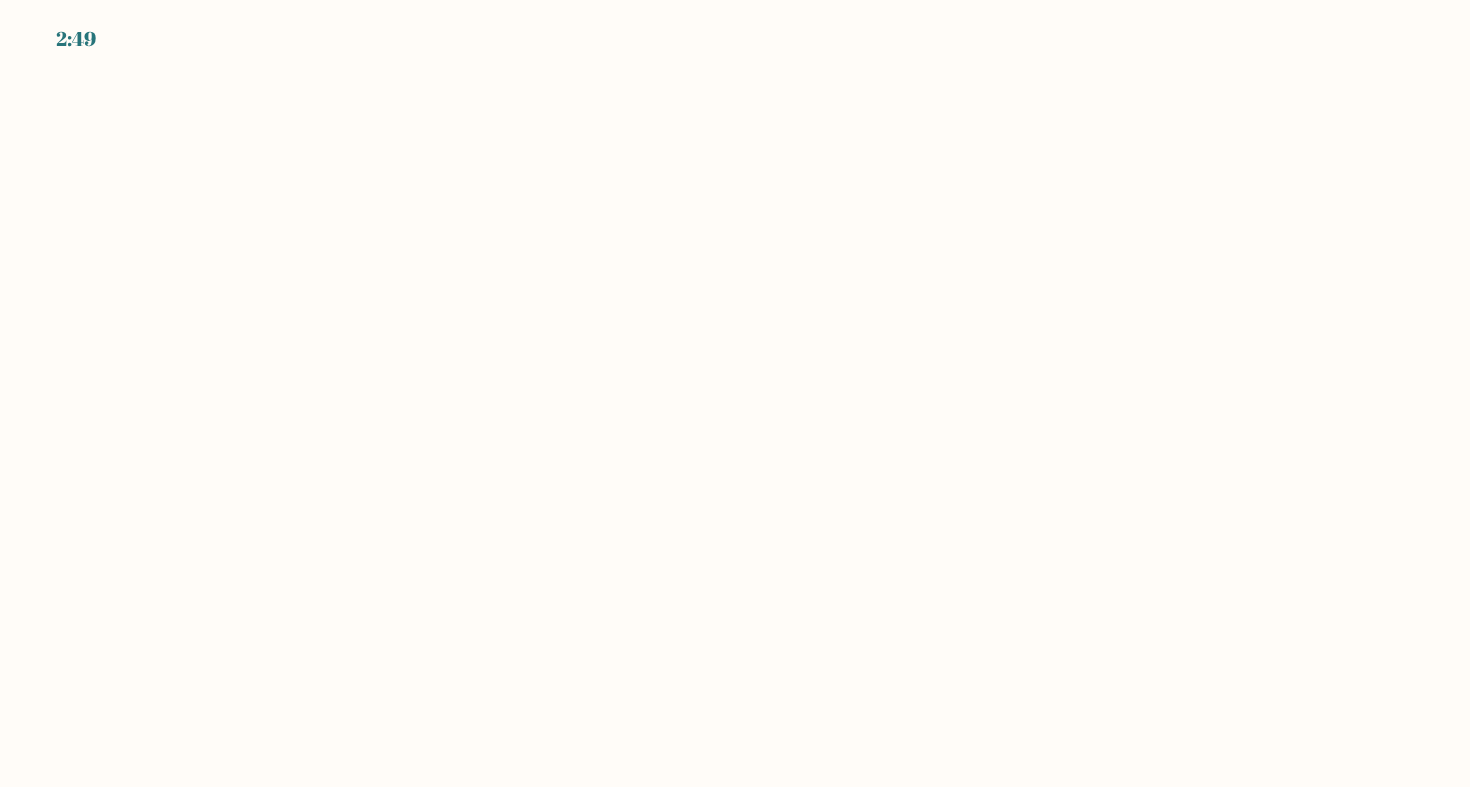 scroll, scrollTop: 0, scrollLeft: 0, axis: both 